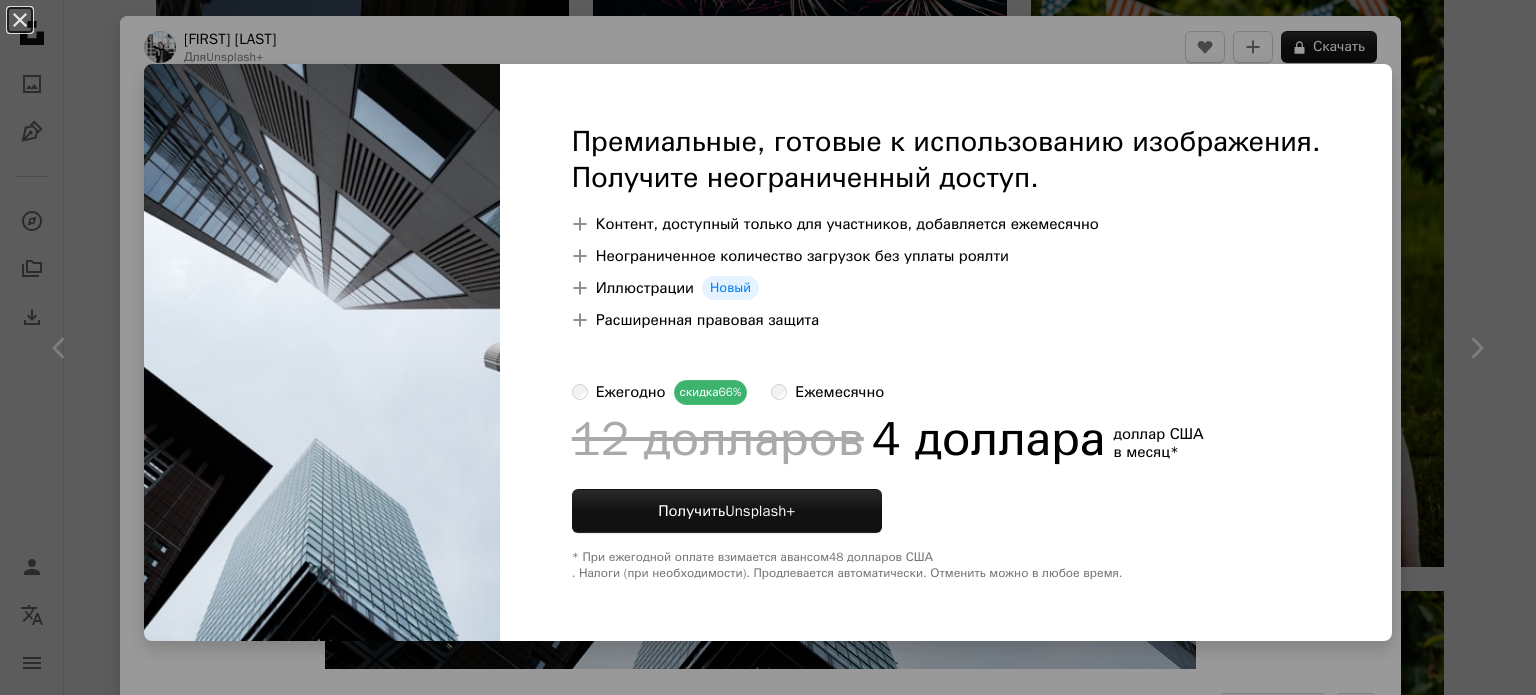 scroll, scrollTop: 400, scrollLeft: 0, axis: vertical 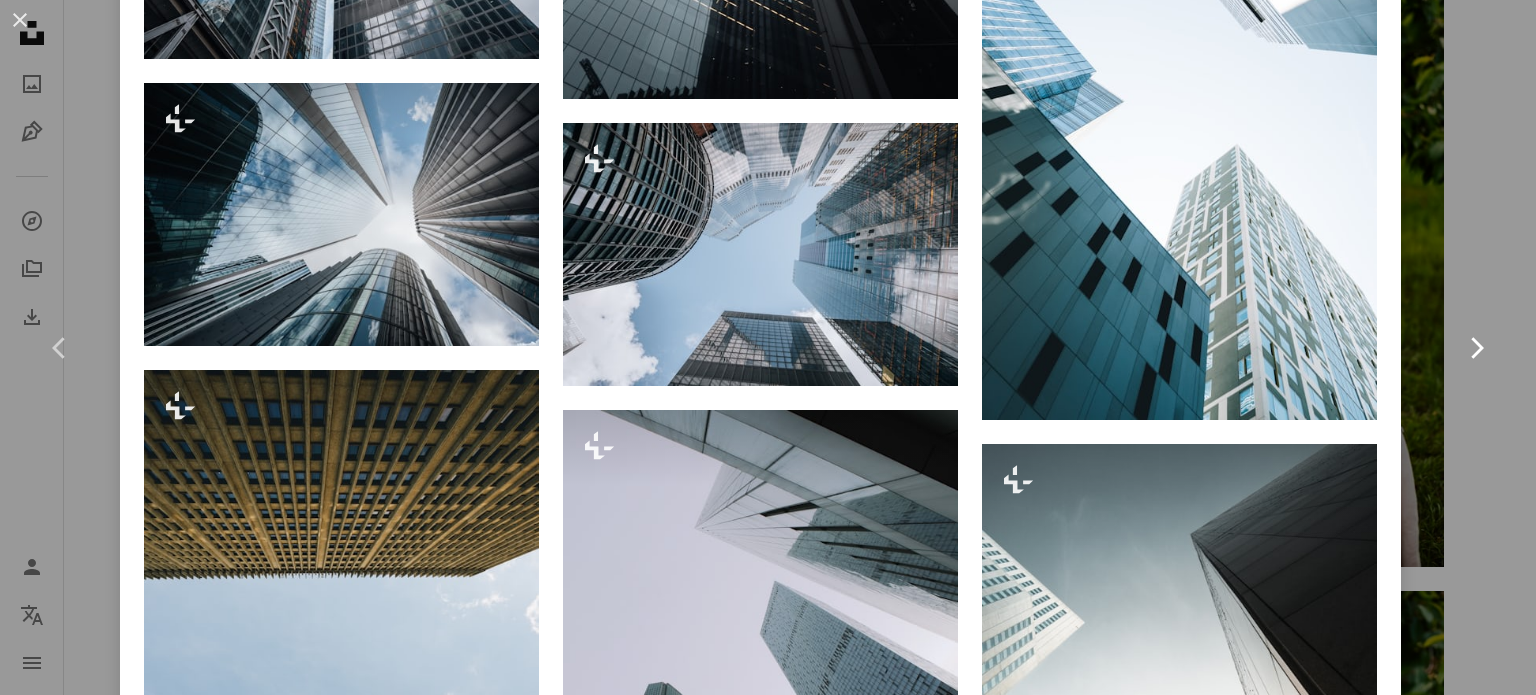 click on "Chevron right" at bounding box center (1476, 348) 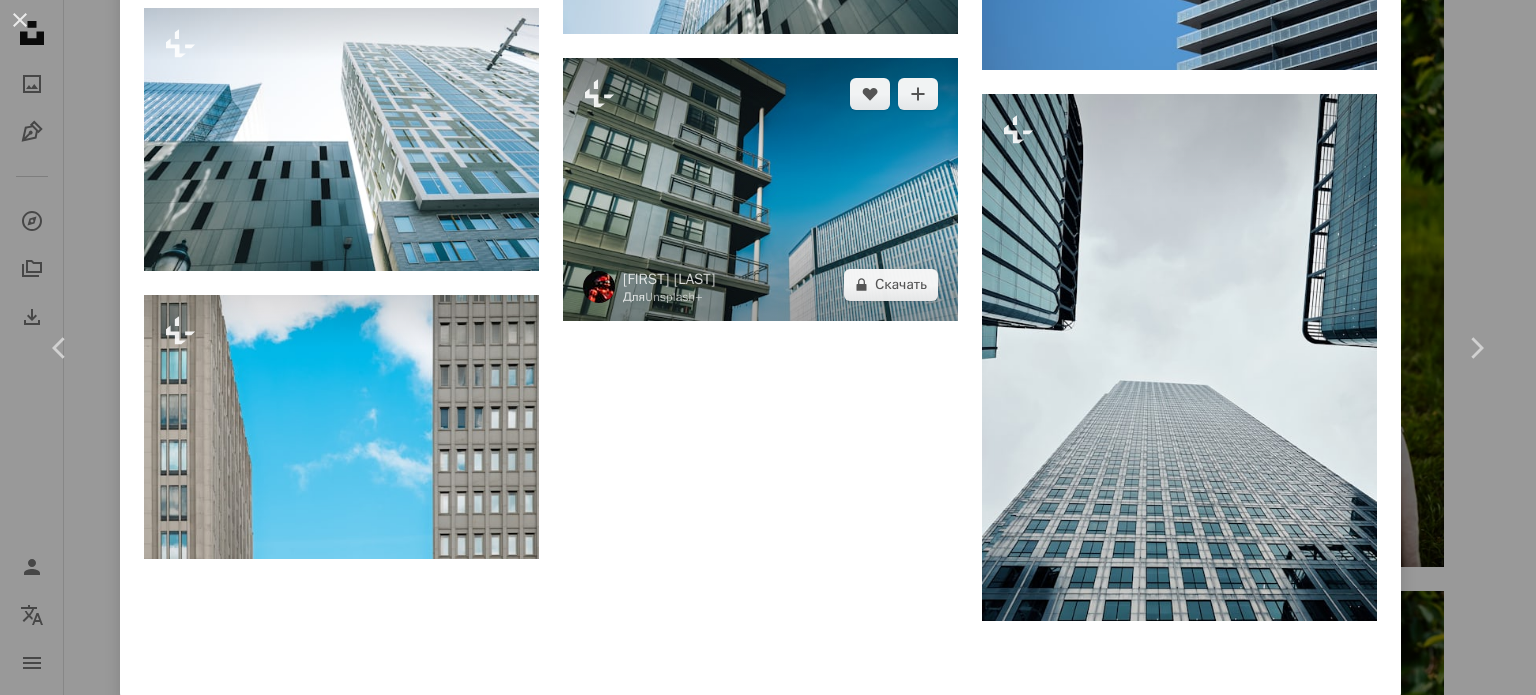 scroll, scrollTop: 5819, scrollLeft: 0, axis: vertical 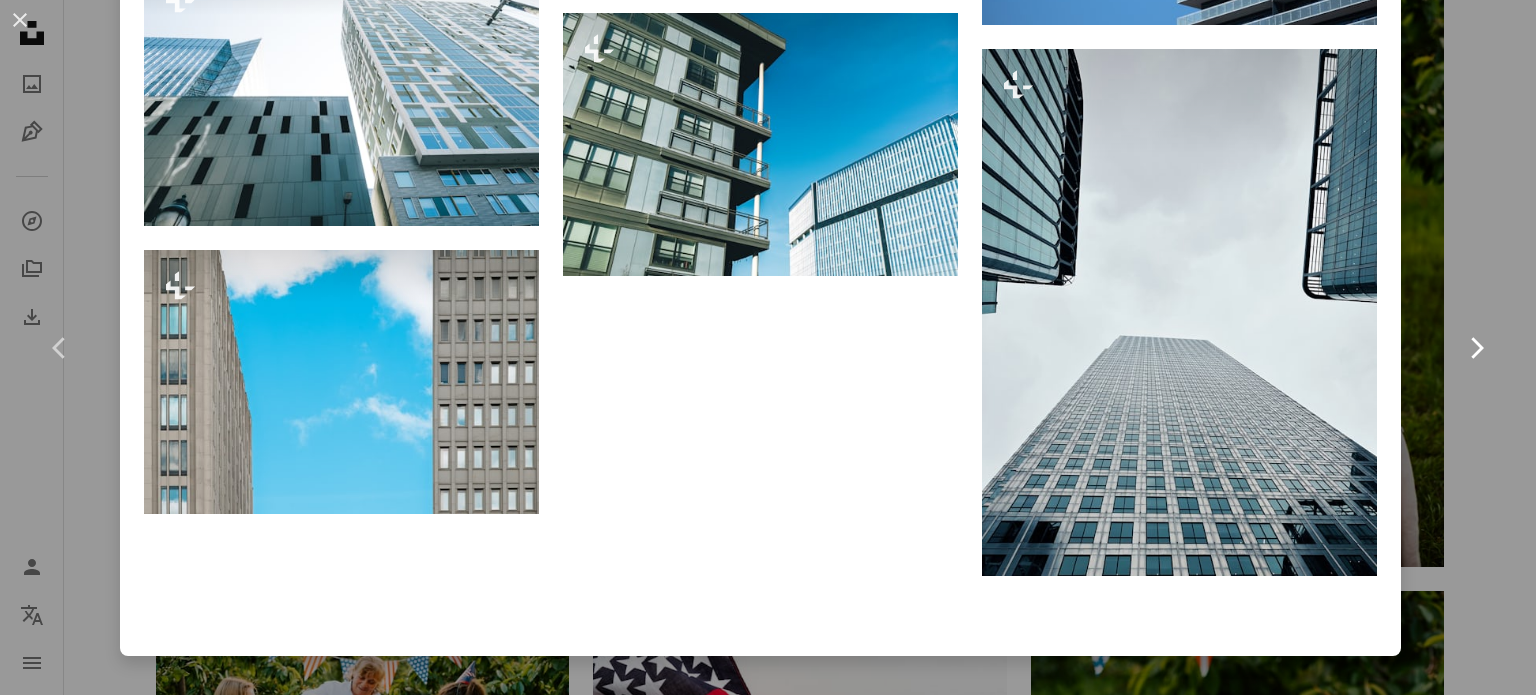 click on "Chevron right" 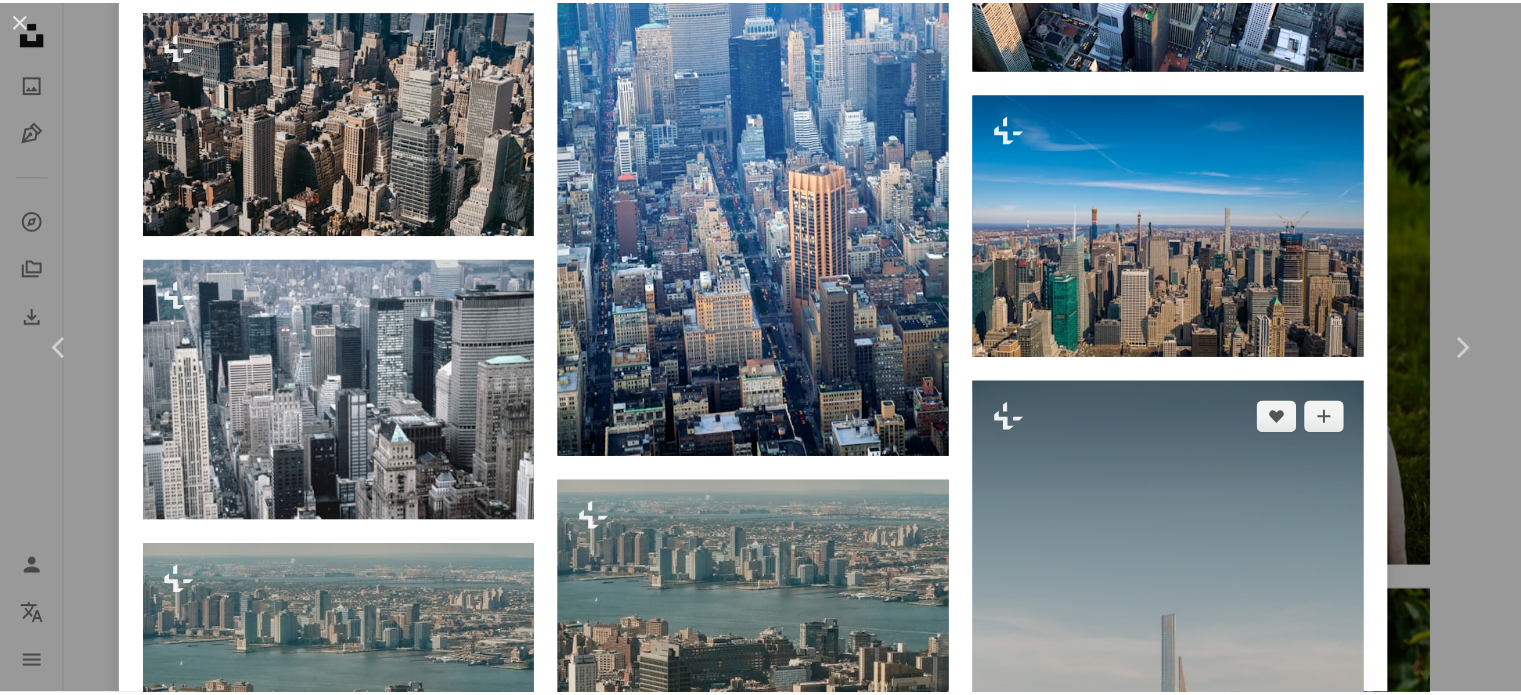 scroll, scrollTop: 2200, scrollLeft: 0, axis: vertical 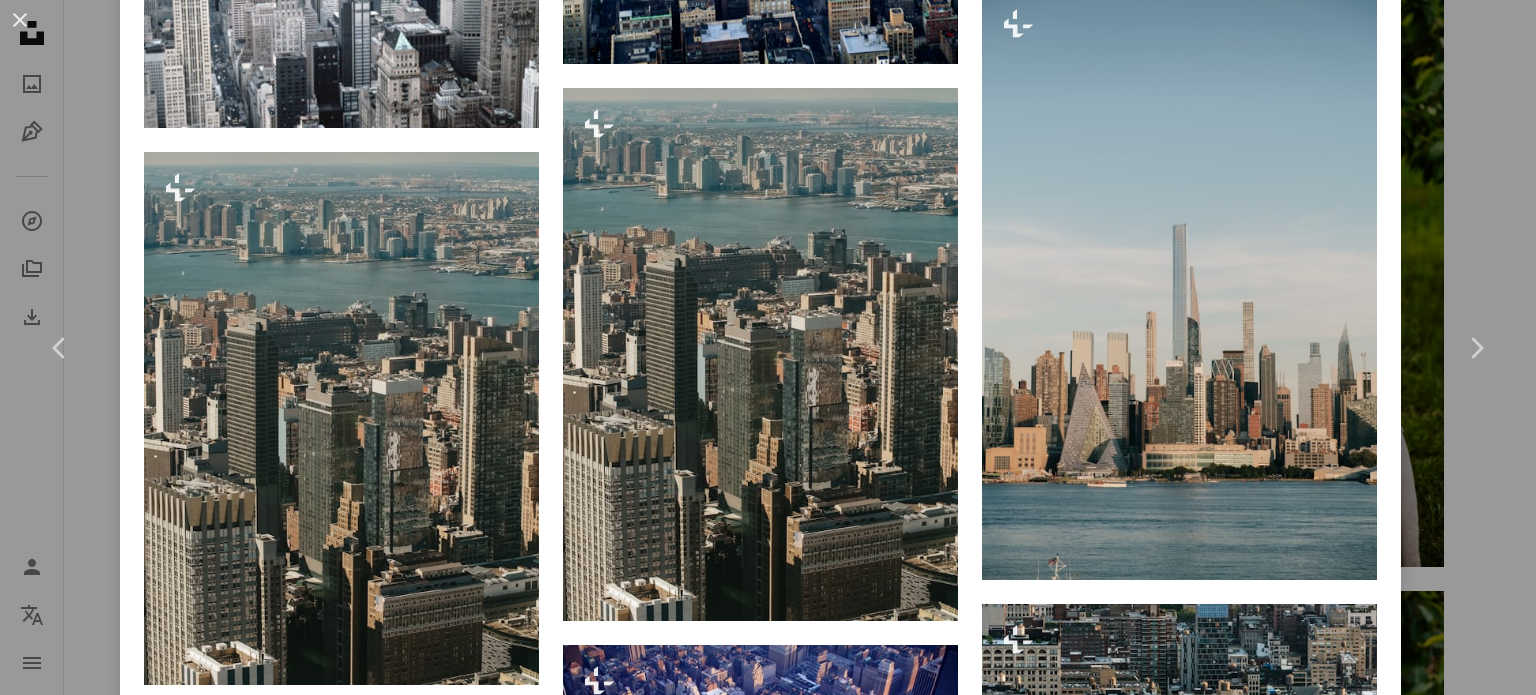 click on "An X shape Chevron left Chevron right [FIRST] [LAST] Для  Unsplash+ A heart A plus sign A lock Скачать Zoom in A forward-right arrow Делиться More Actions Городской пейзаж Нью-Йорка A map marker [CITY], [STATE], [COUNTRY] Calendar outlined Опубликовано 3 мая 2023 г. Safety Лицензия  Unsplash+ Нью-Йорк Нью-Йорк городской пейзаж небоскреб горизонт вид на город горизонт Нью-Йорка набережная высокие здания знаменитый вид вид на город США Фоны Похожие изображения Plus sign for Unsplash+ A heart A plus sign [FIRST] [LAST] Для  Unsplash+ A lock Скачать Plus sign for Unsplash+ A heart A plus sign [FIRST] [LAST] Для  Unsplash+ A lock Скачать Plus sign for Unsplash+ A heart A plus sign [FIRST] [LAST] Для" at bounding box center (768, 347) 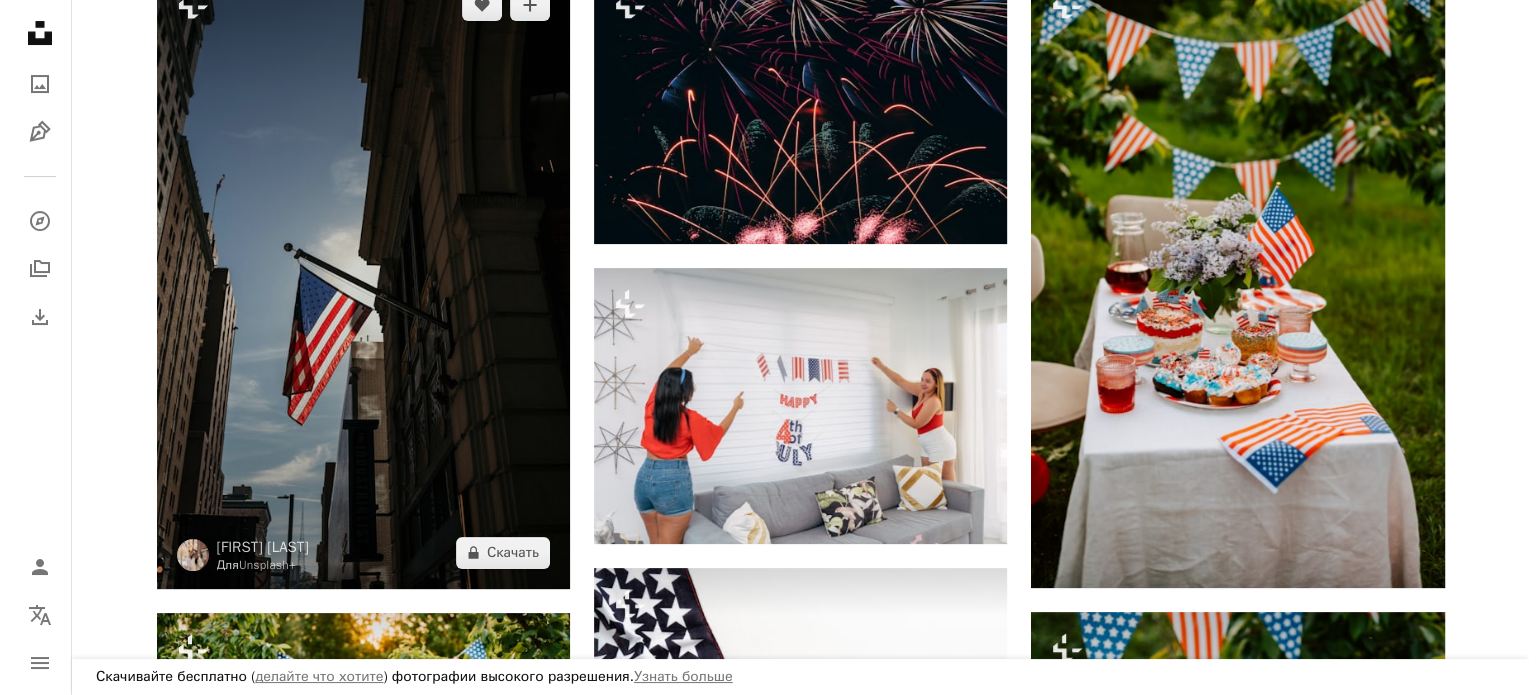 scroll, scrollTop: 400, scrollLeft: 0, axis: vertical 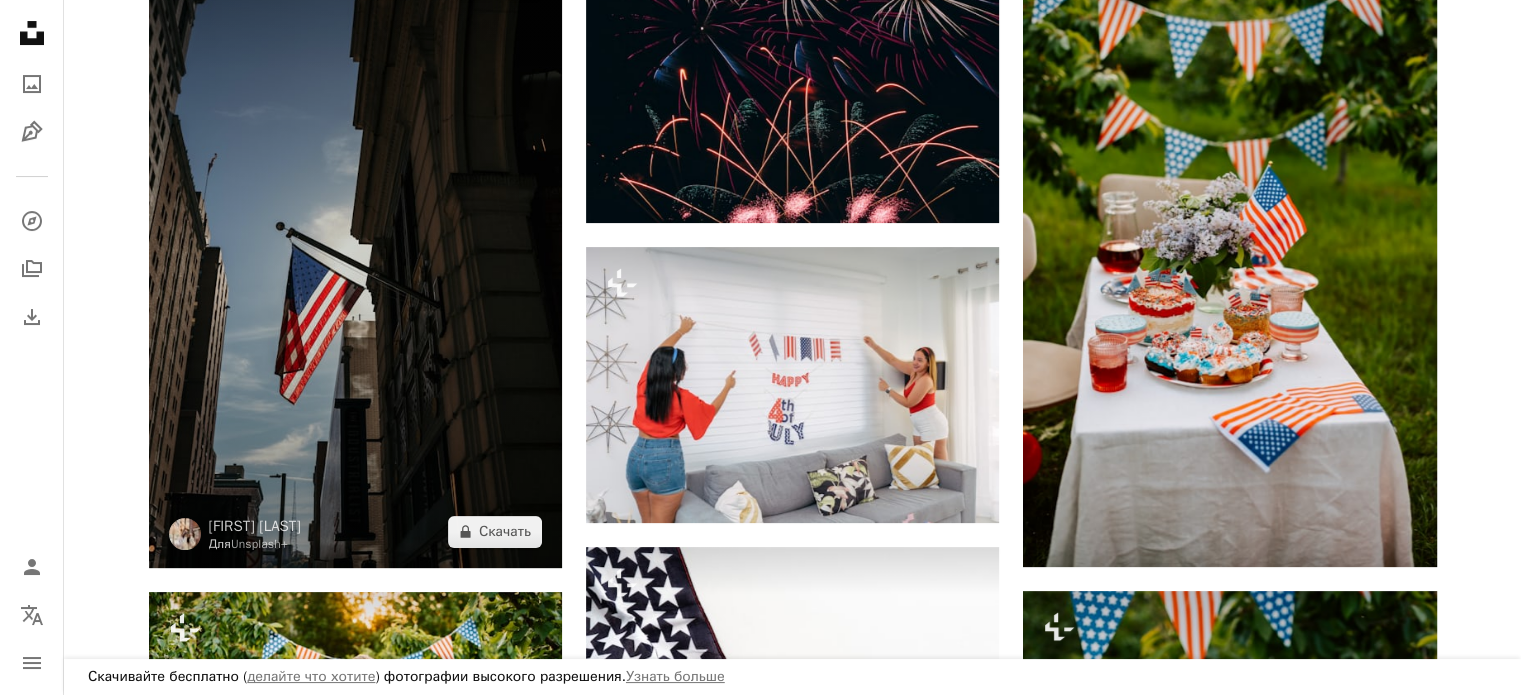 click at bounding box center (355, 258) 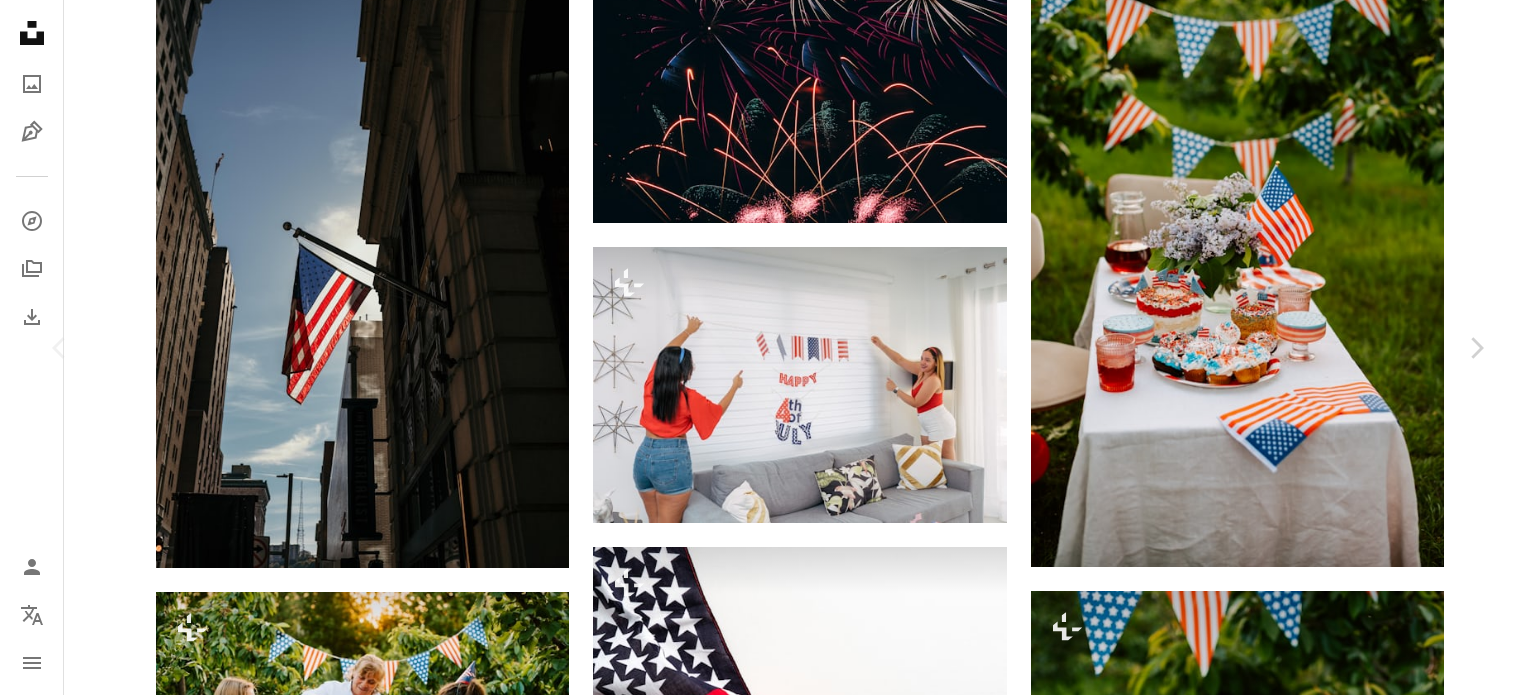 scroll, scrollTop: 400, scrollLeft: 0, axis: vertical 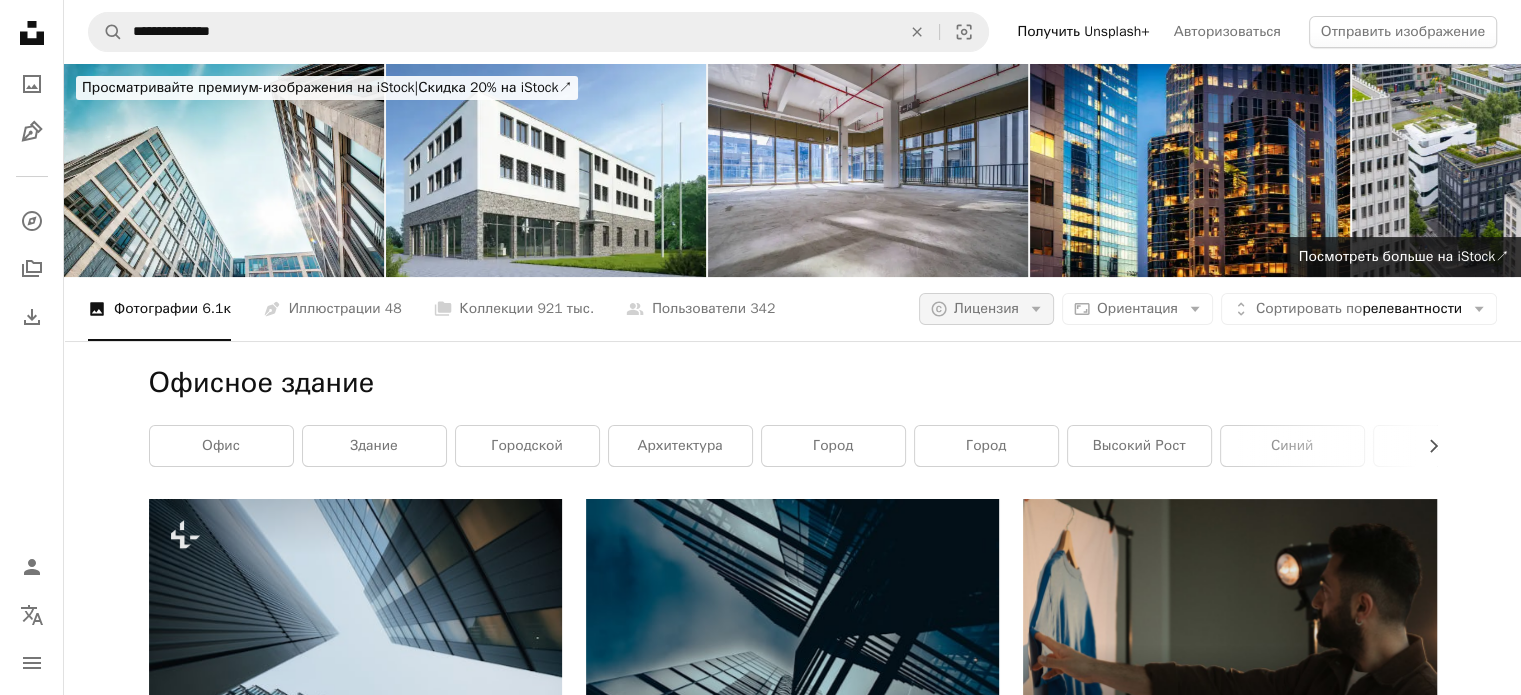 click on "A copyright icon © Лицензия Arrow down" at bounding box center (986, 309) 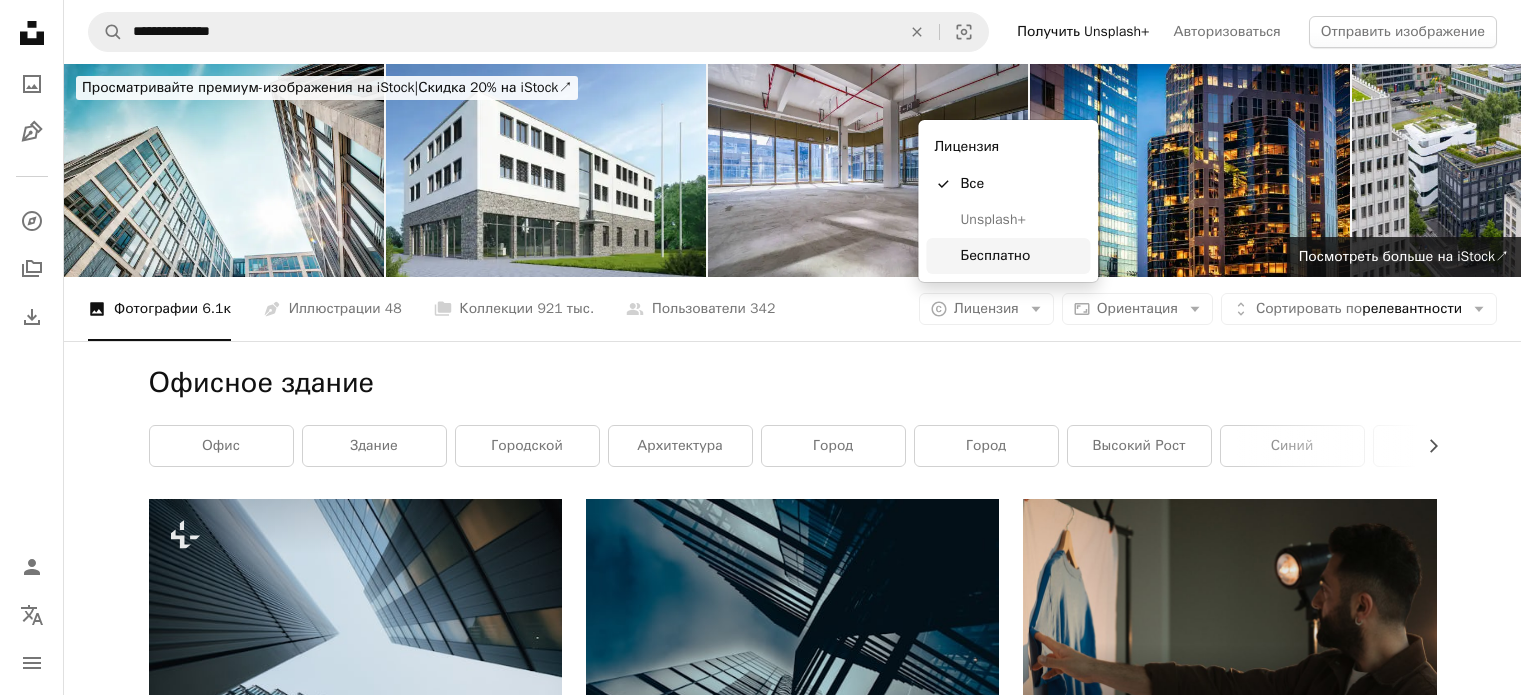 click on "Бесплатно" at bounding box center (995, 255) 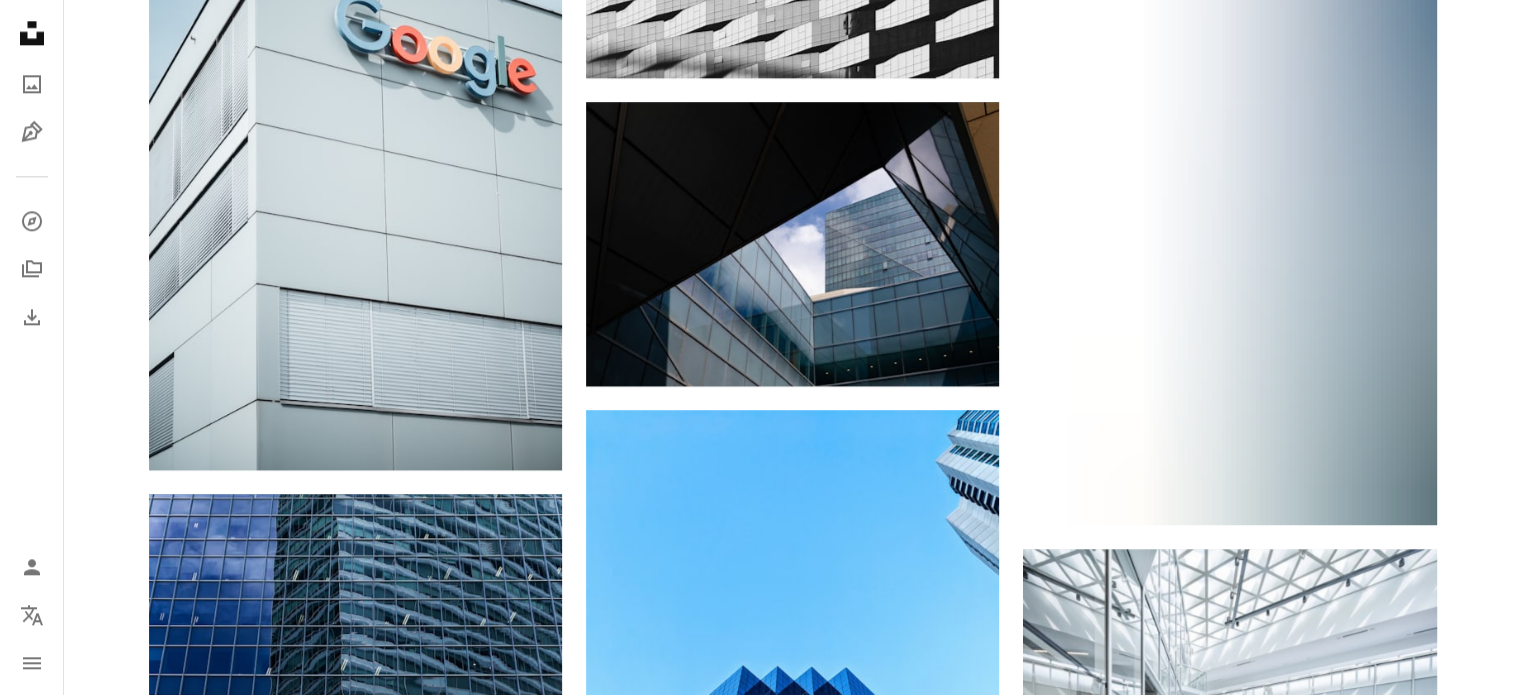 scroll, scrollTop: 2941, scrollLeft: 0, axis: vertical 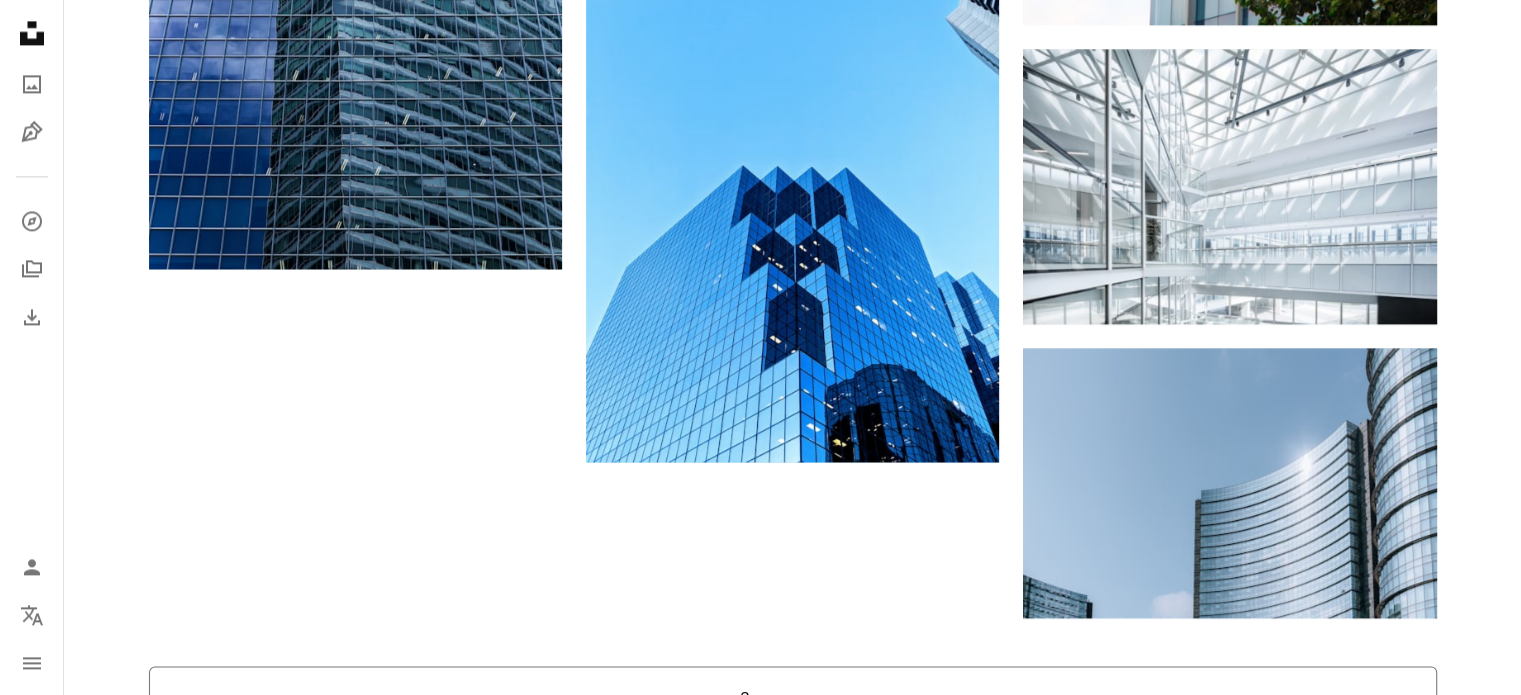 click on "Загрузить еще" at bounding box center (793, 698) 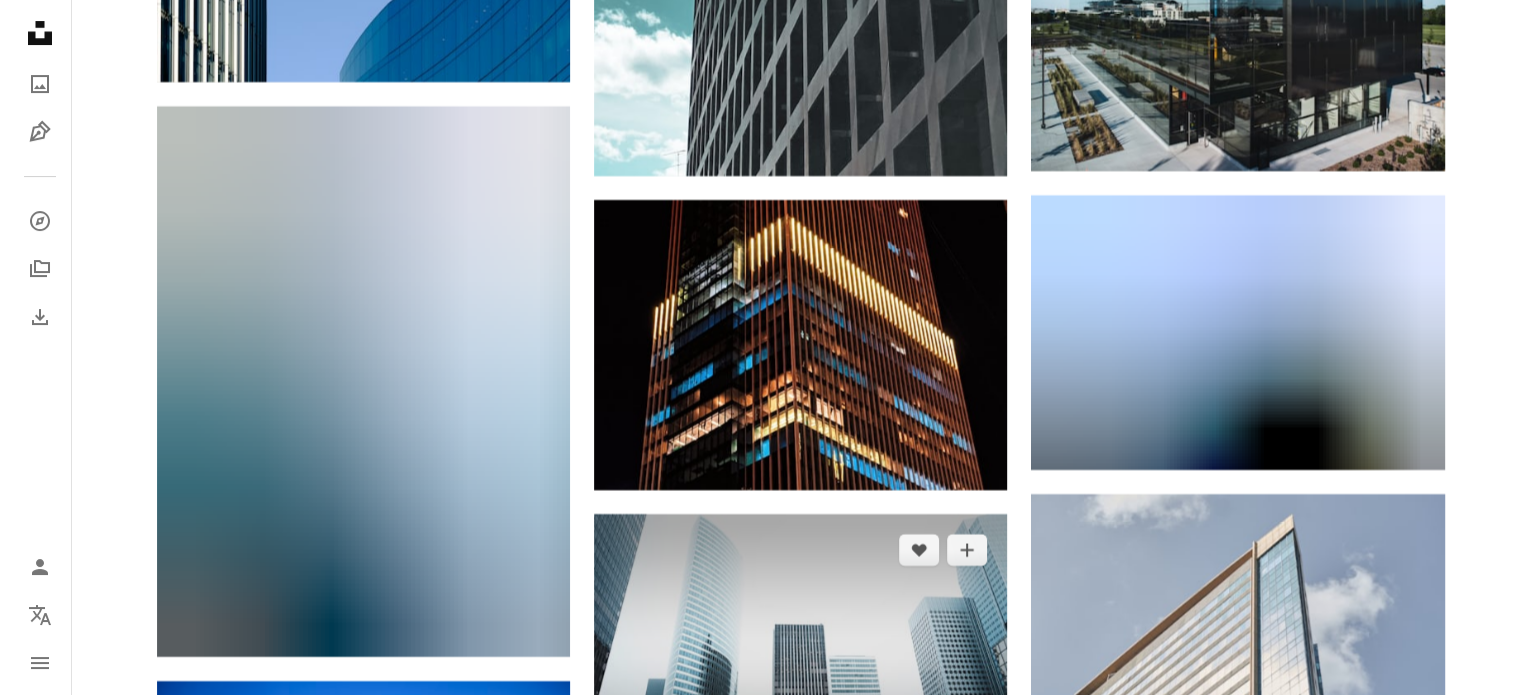 scroll, scrollTop: 8441, scrollLeft: 0, axis: vertical 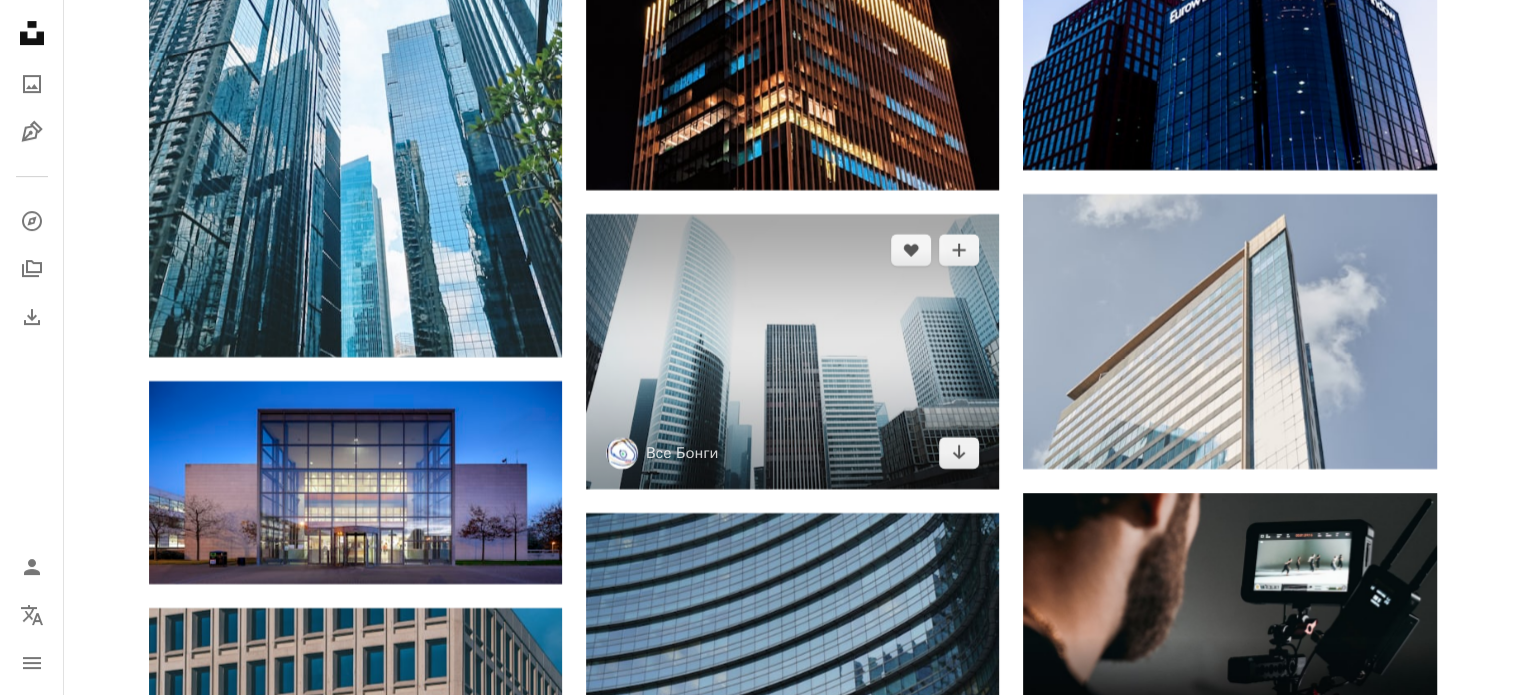 click at bounding box center (792, 351) 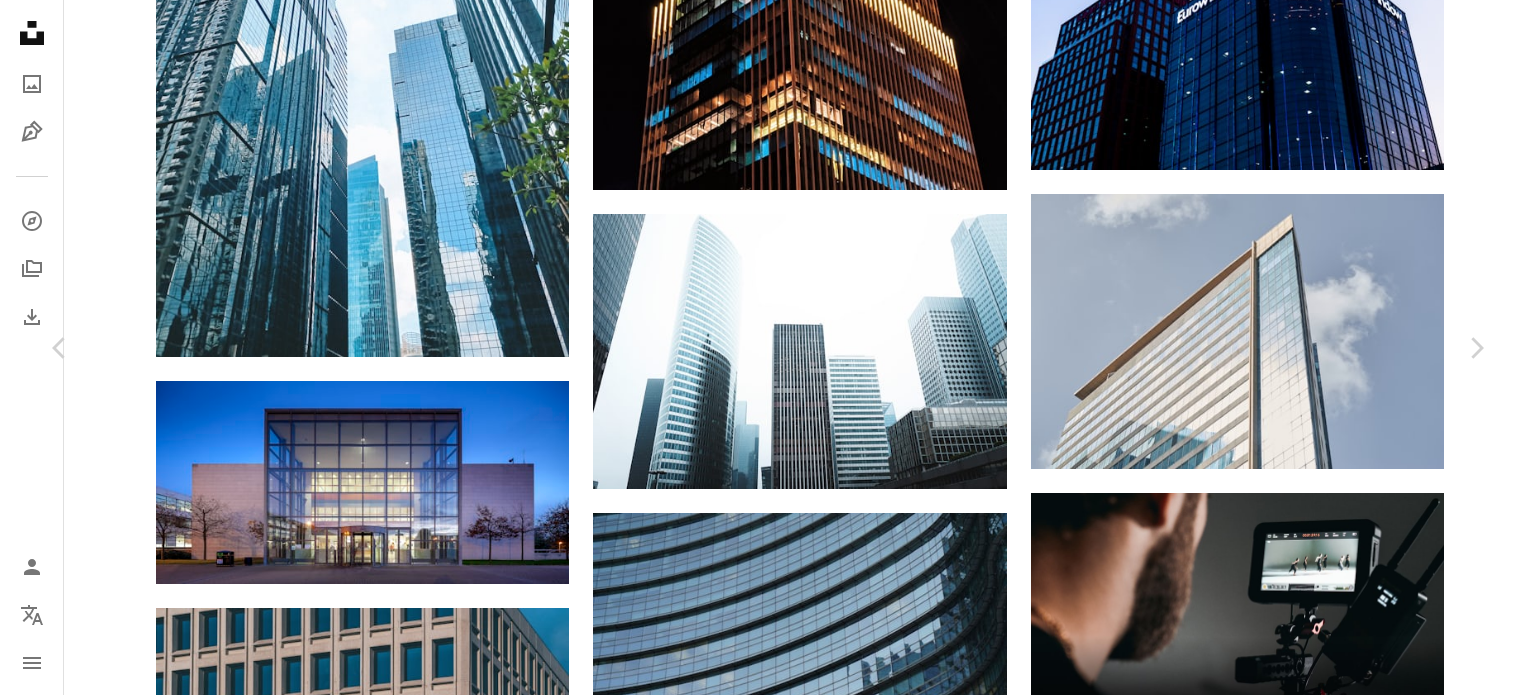 click on "Скачать бесплатно" at bounding box center [1267, 4133] 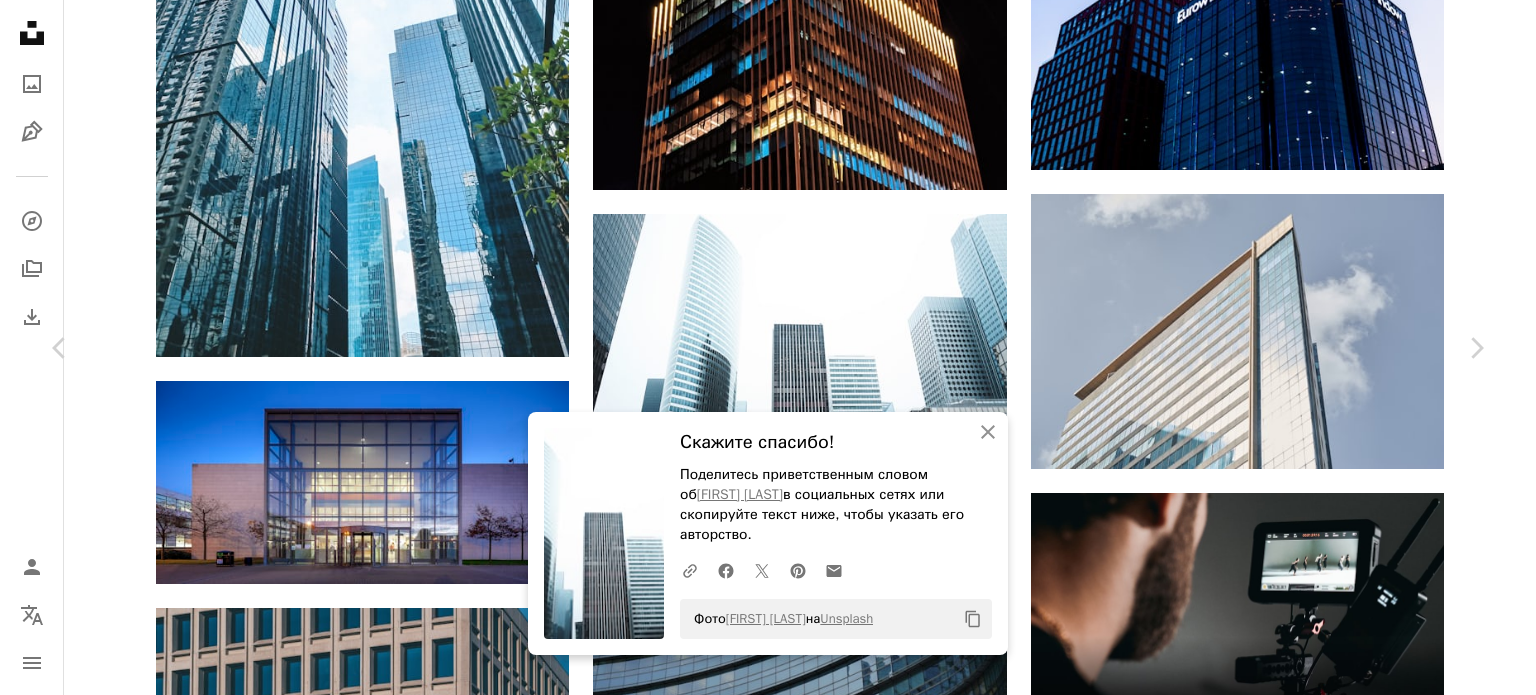 drag, startPoint x: 1478, startPoint y: 65, endPoint x: 796, endPoint y: 395, distance: 757.64374 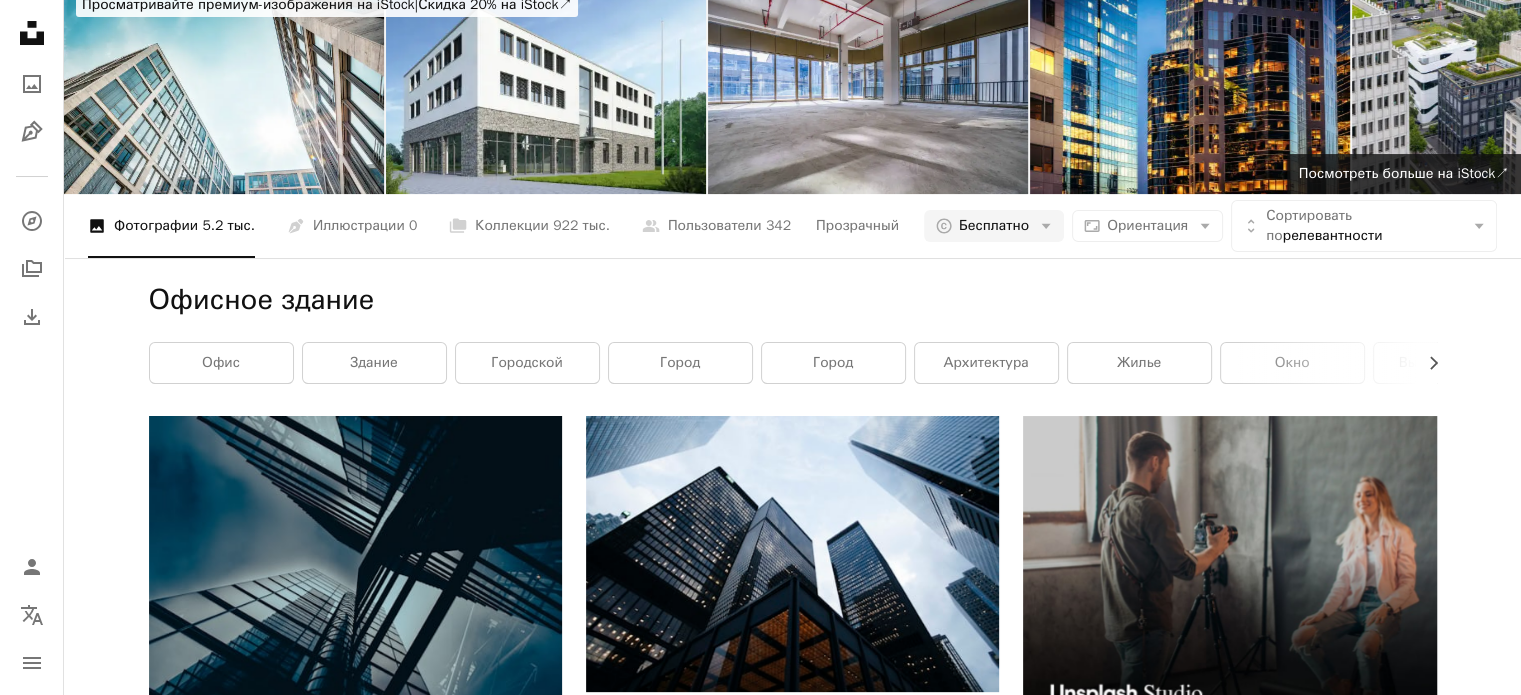 scroll, scrollTop: 0, scrollLeft: 0, axis: both 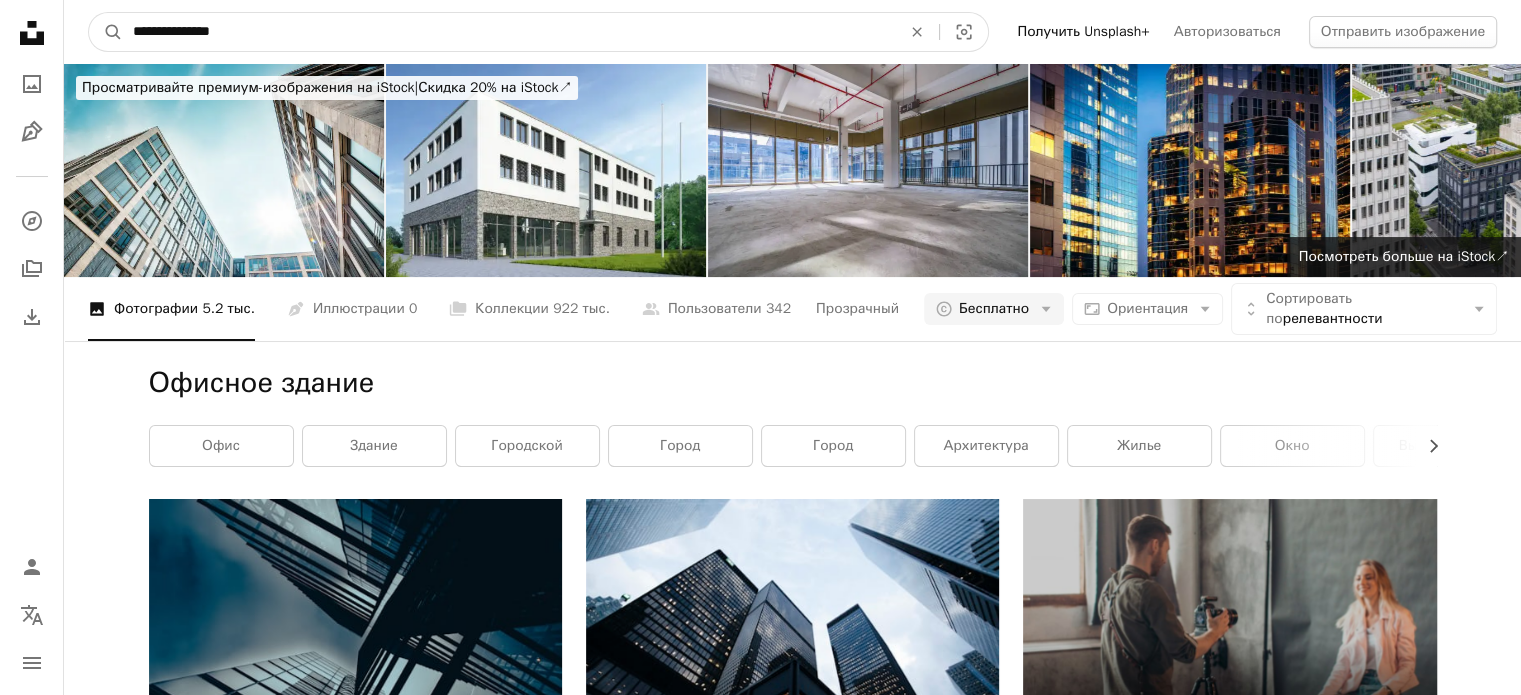 click on "**********" at bounding box center (509, 32) 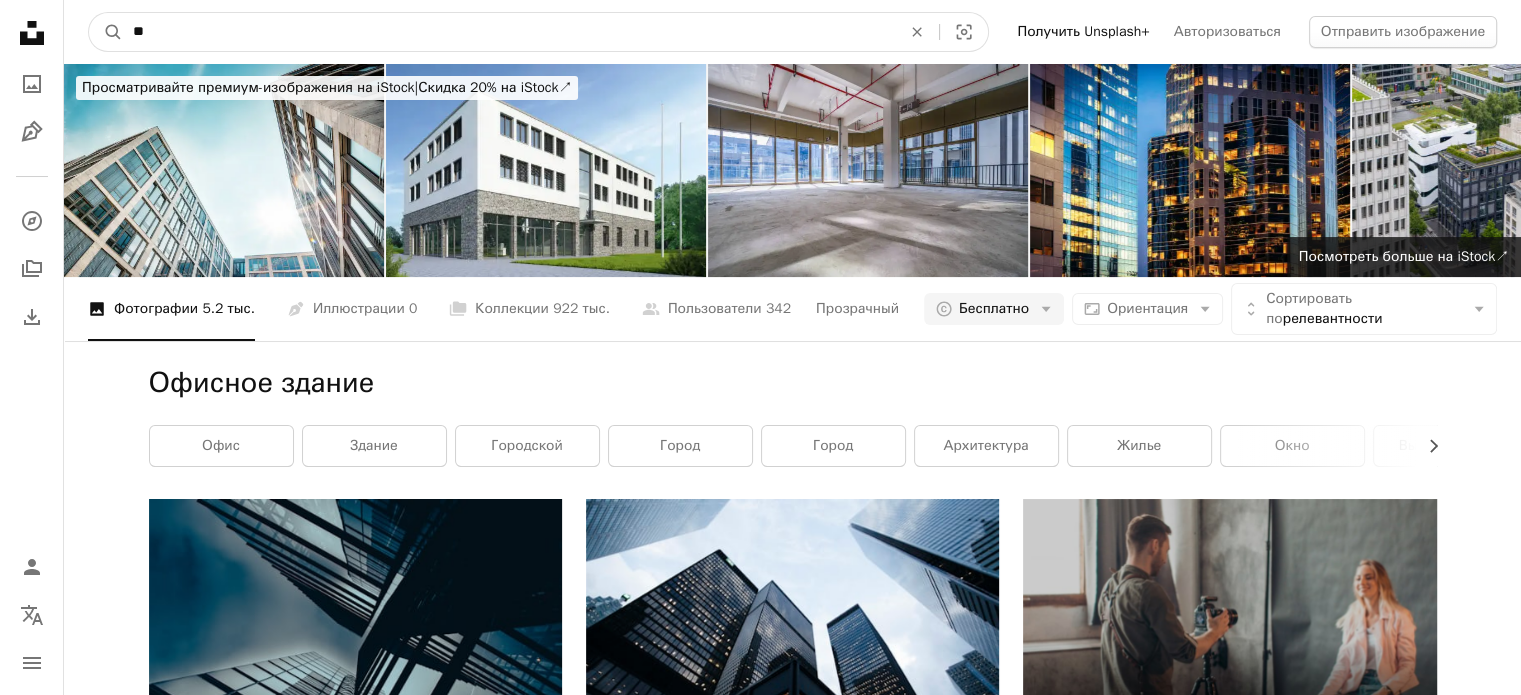 type on "*" 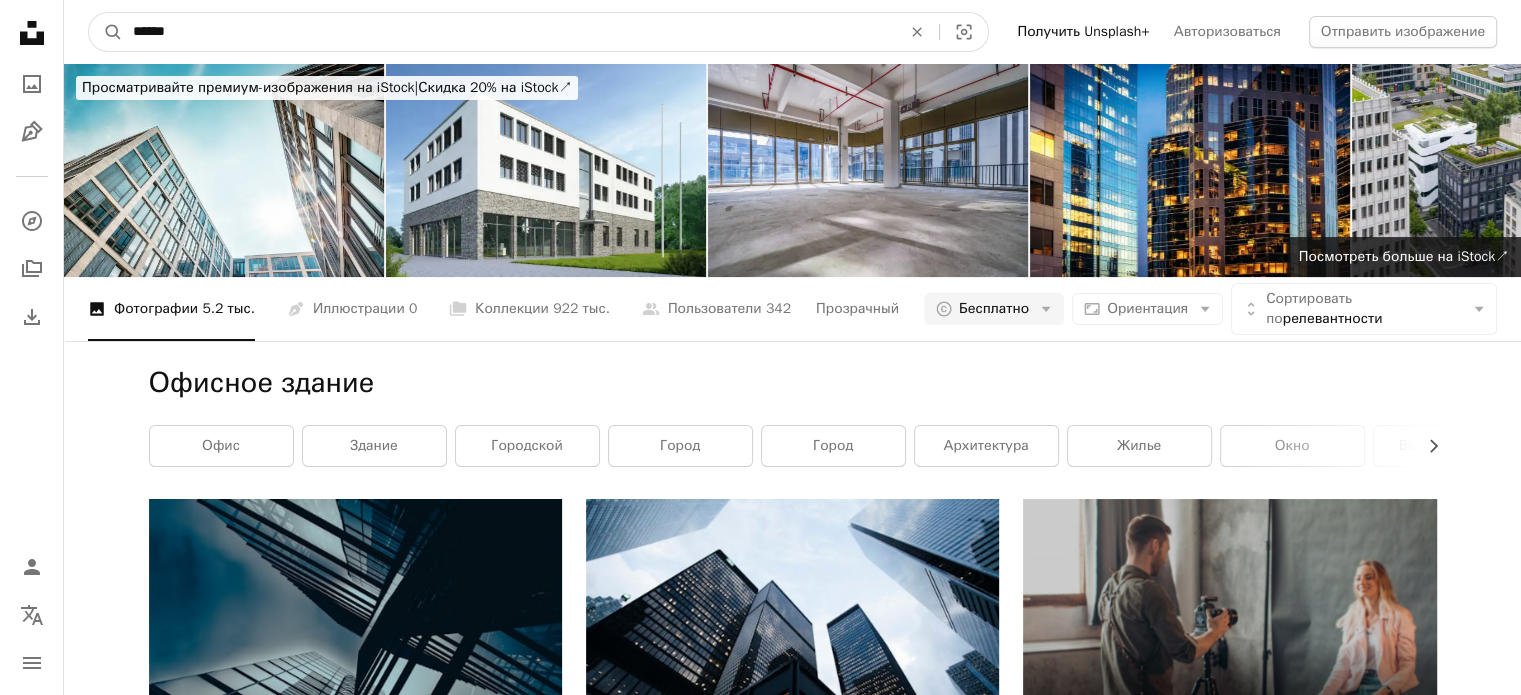 type on "******" 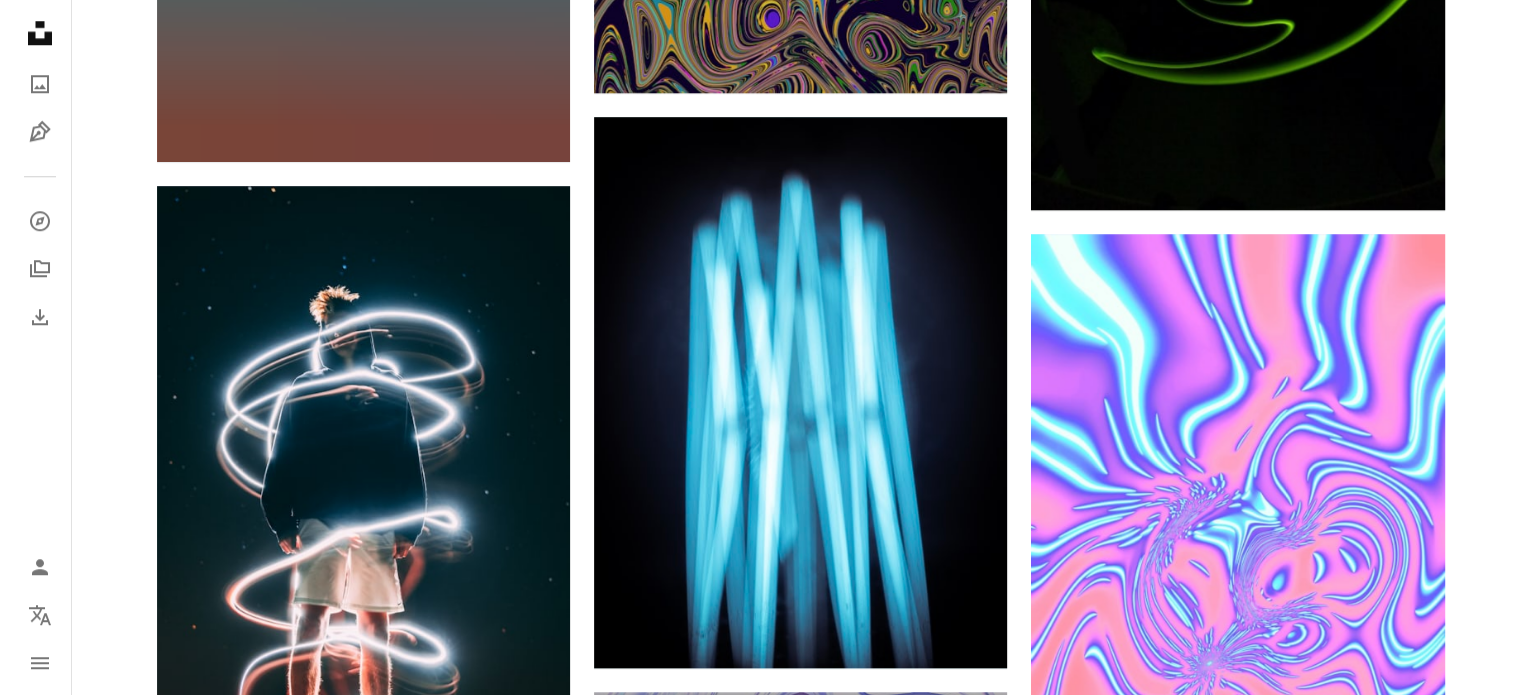 scroll, scrollTop: 1700, scrollLeft: 0, axis: vertical 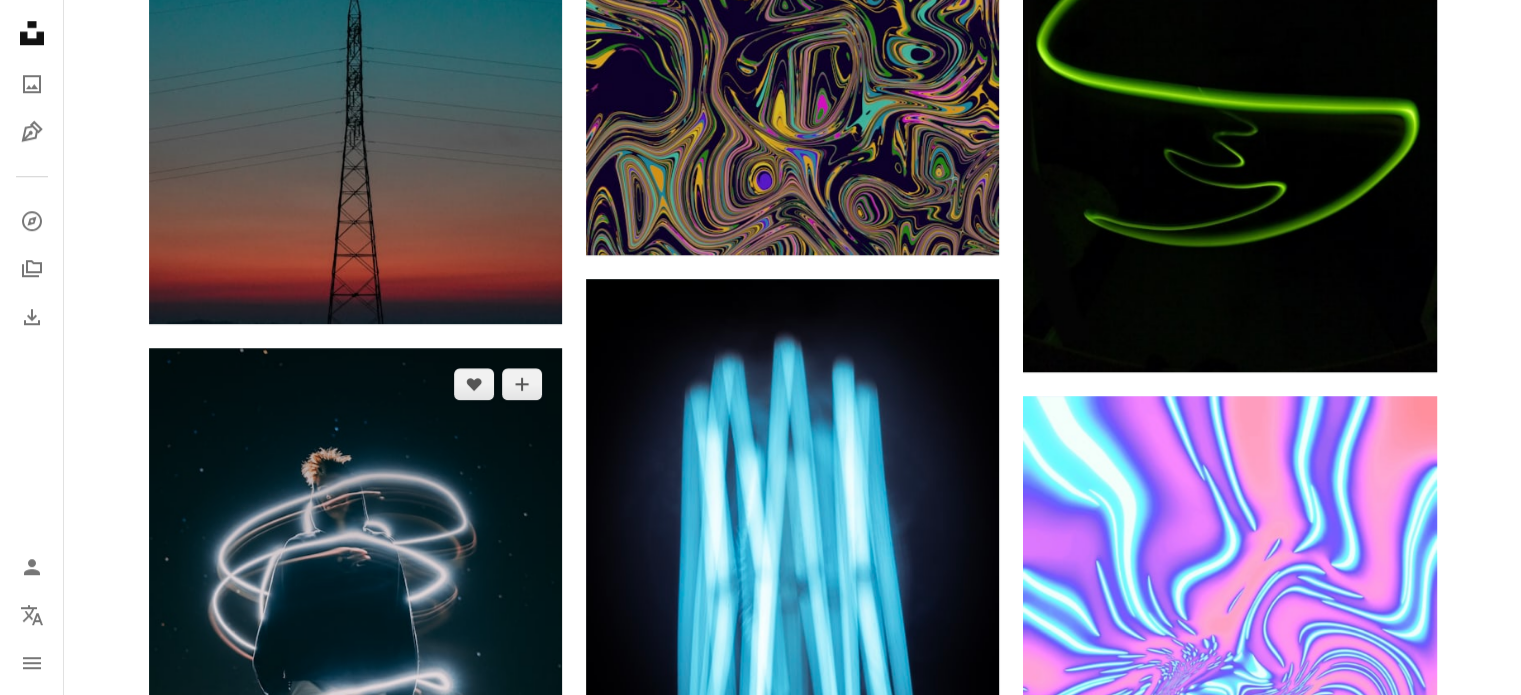 click at bounding box center (355, 658) 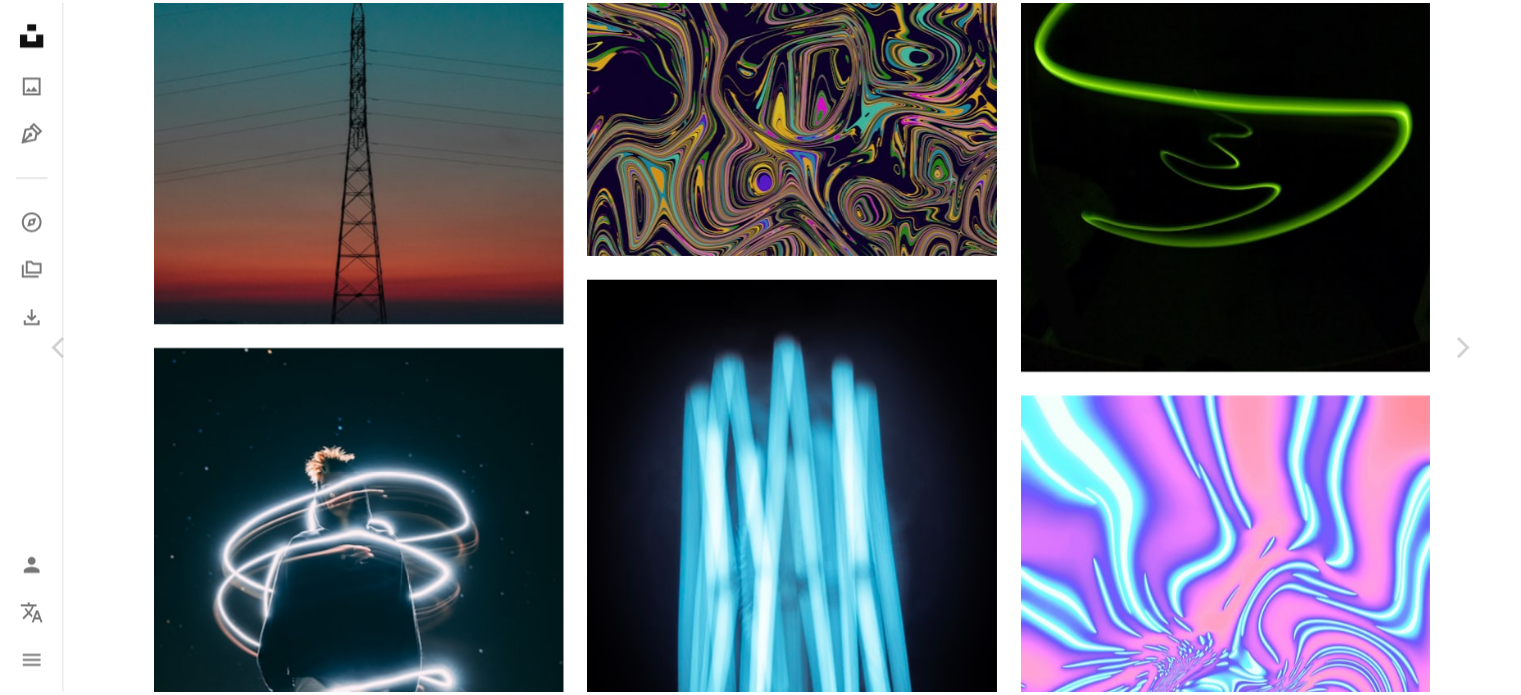 scroll, scrollTop: 12392, scrollLeft: 0, axis: vertical 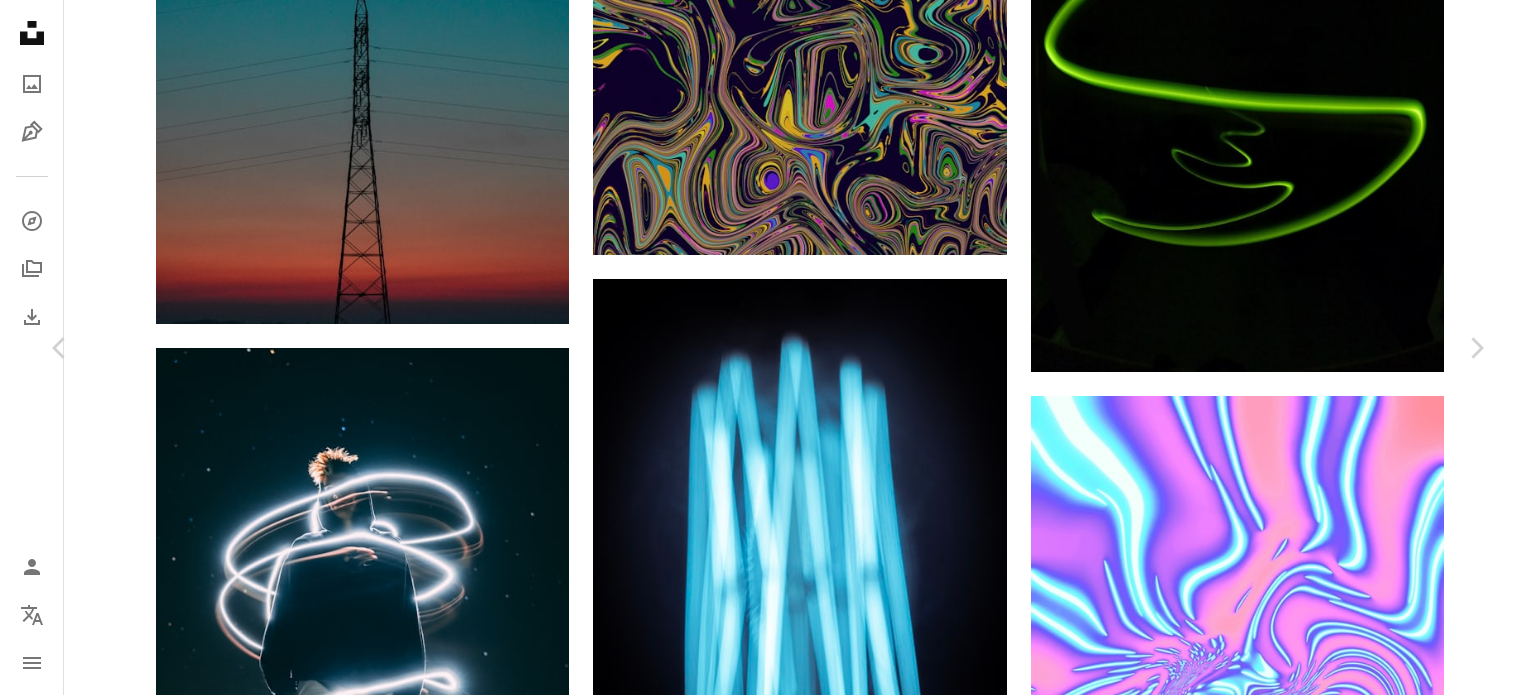 click on "[FIRST] [LAST]" at bounding box center [768, 4235] 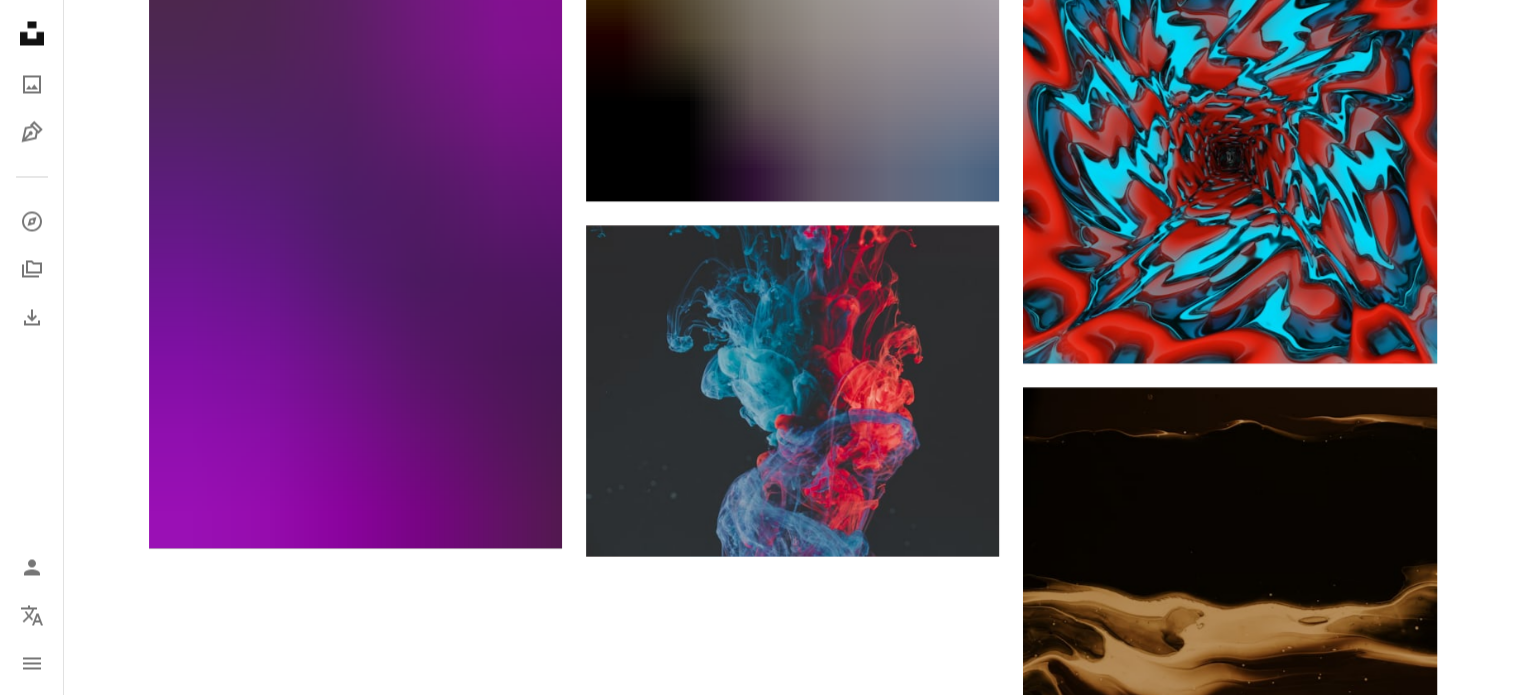 scroll, scrollTop: 3756, scrollLeft: 0, axis: vertical 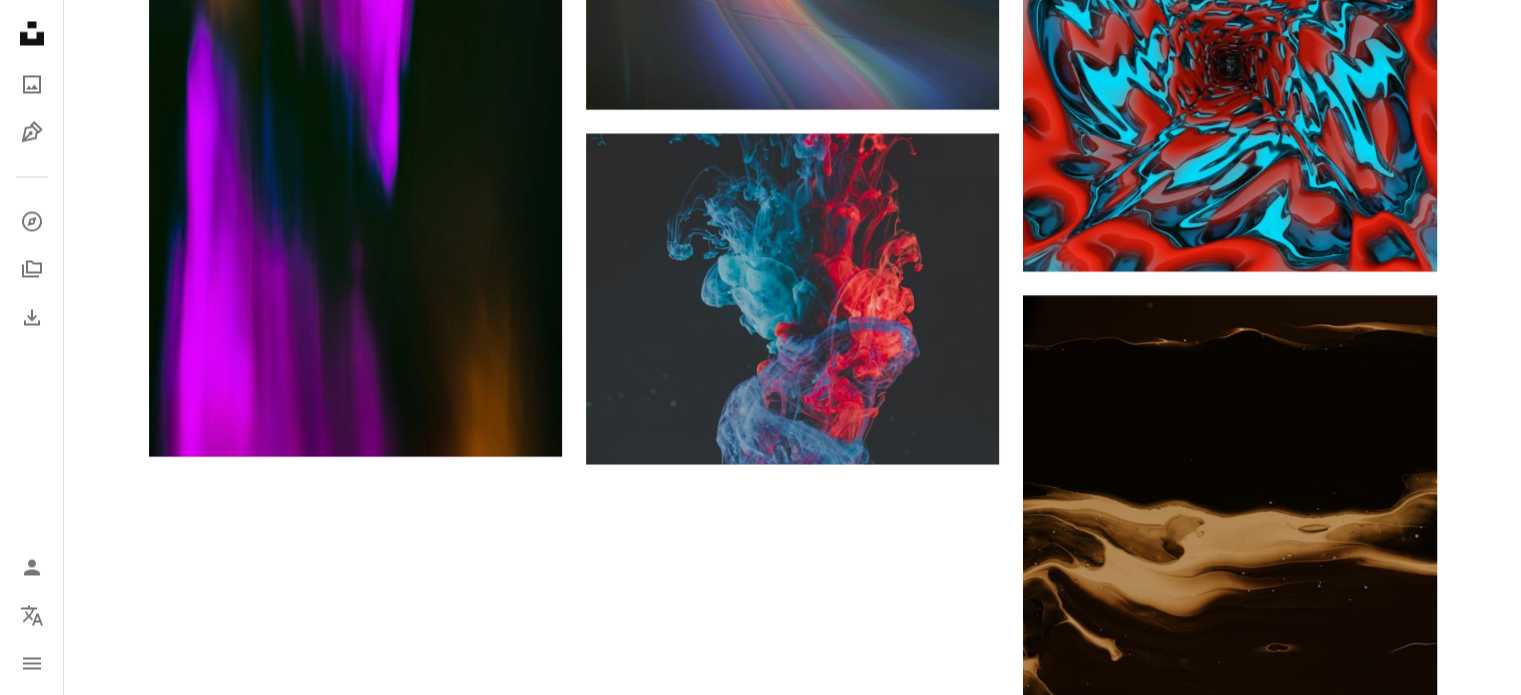 click on "Загрузить еще" at bounding box center [793, 995] 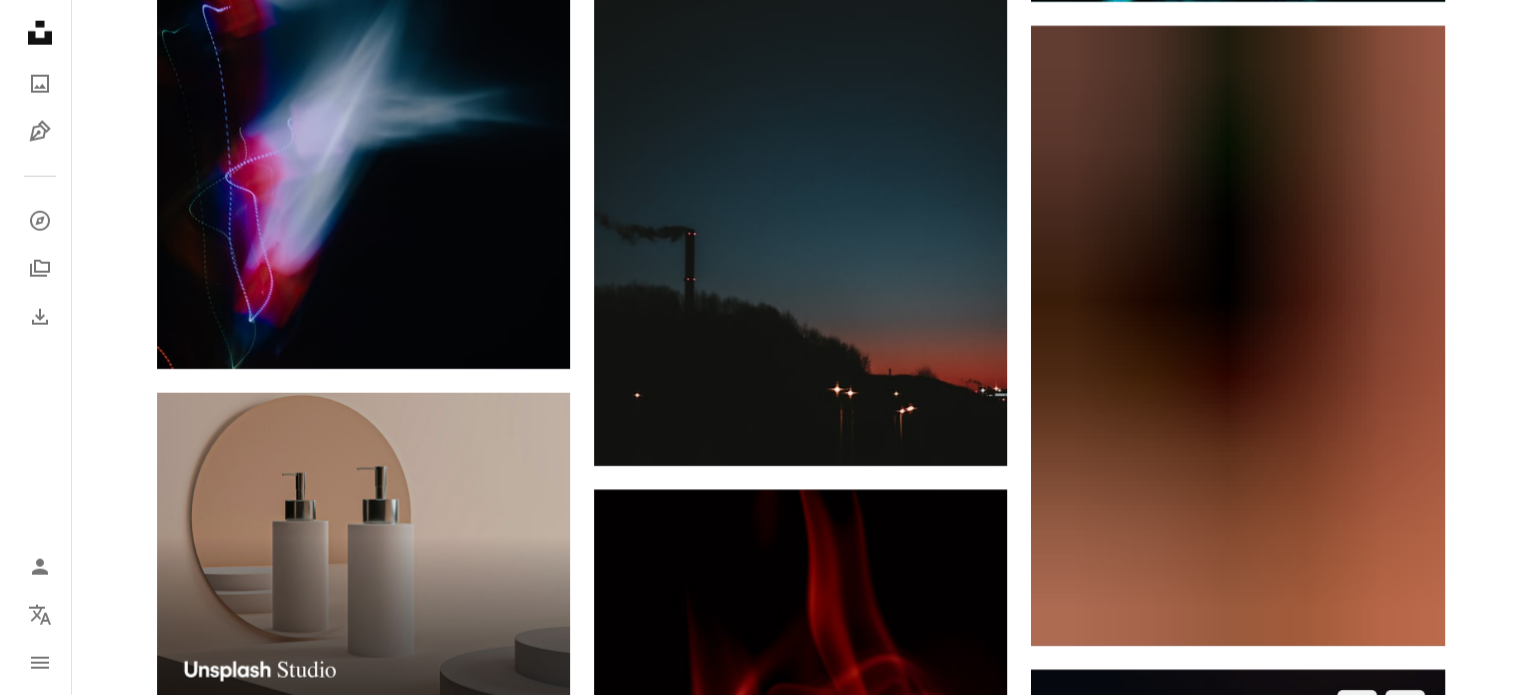 scroll, scrollTop: 5256, scrollLeft: 0, axis: vertical 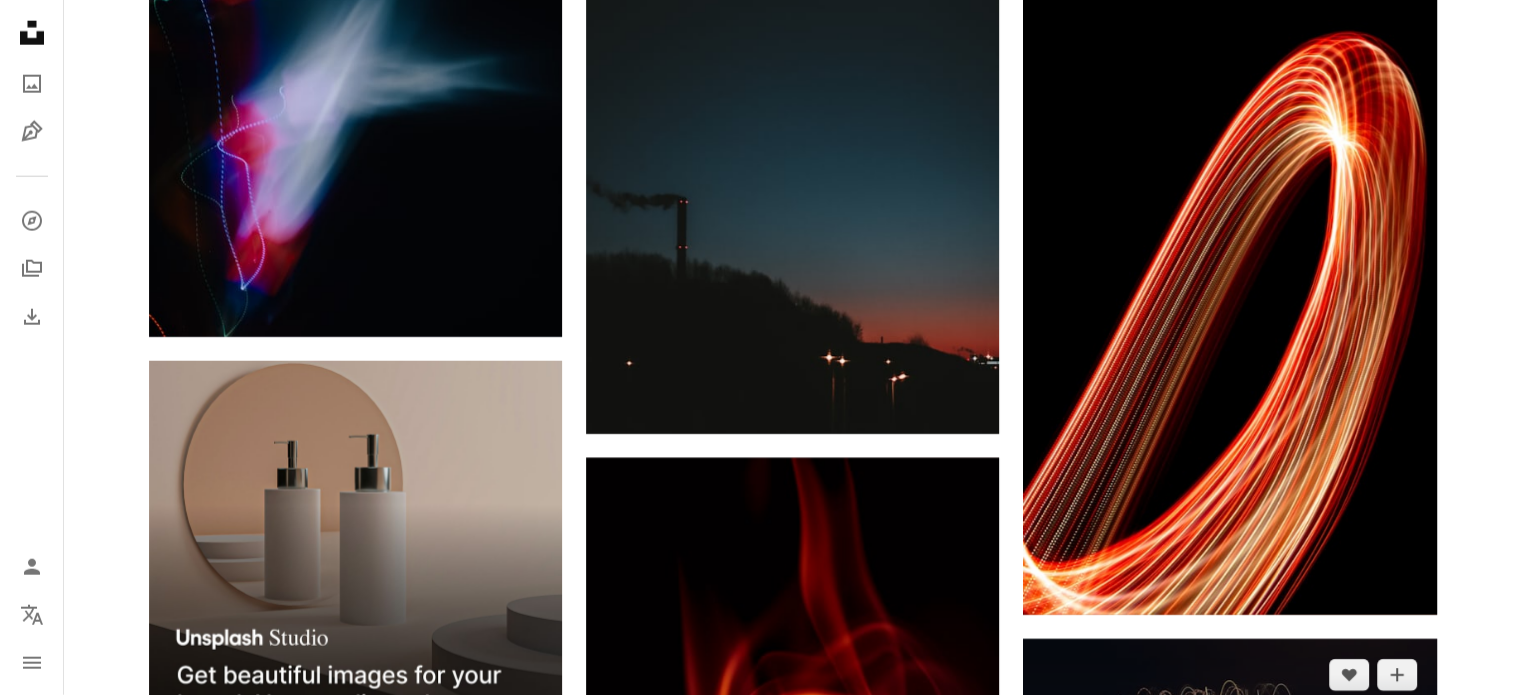 click at bounding box center [1229, 769] 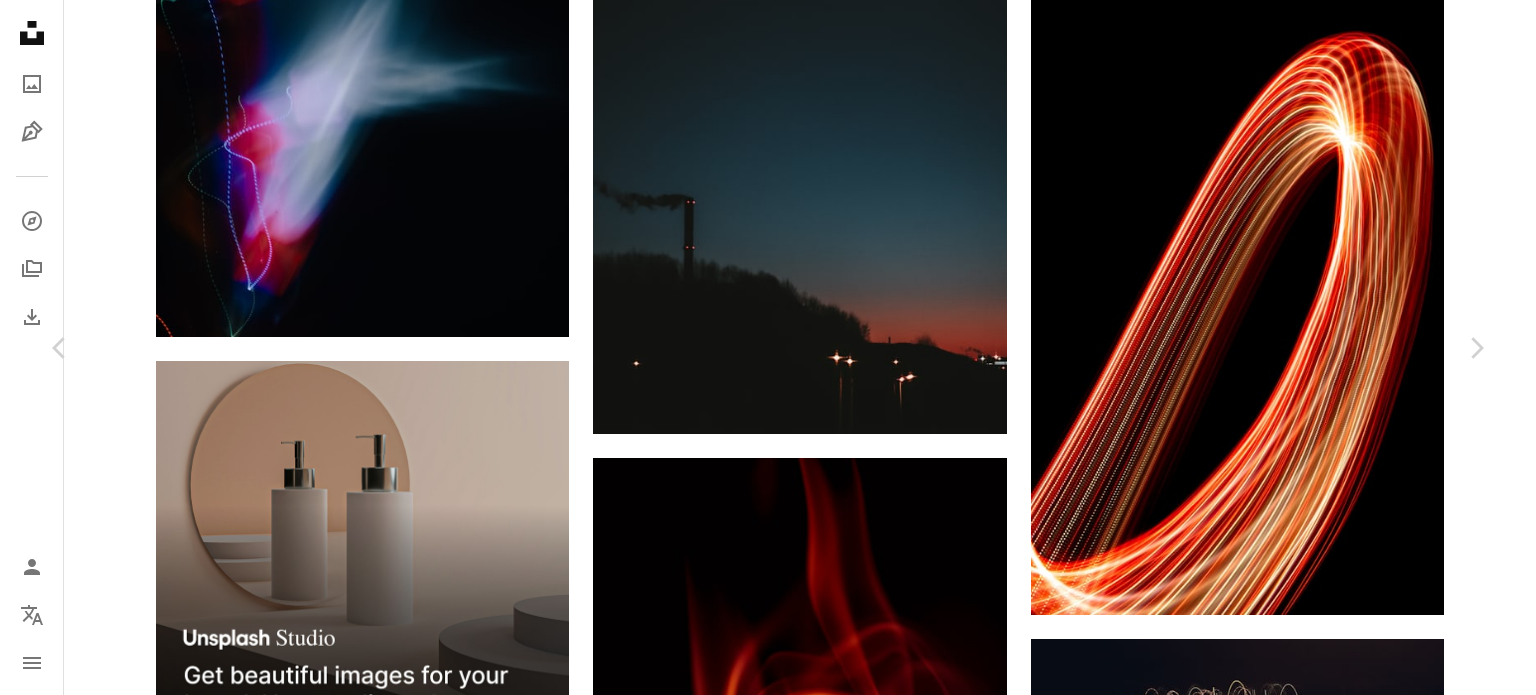 scroll, scrollTop: 0, scrollLeft: 0, axis: both 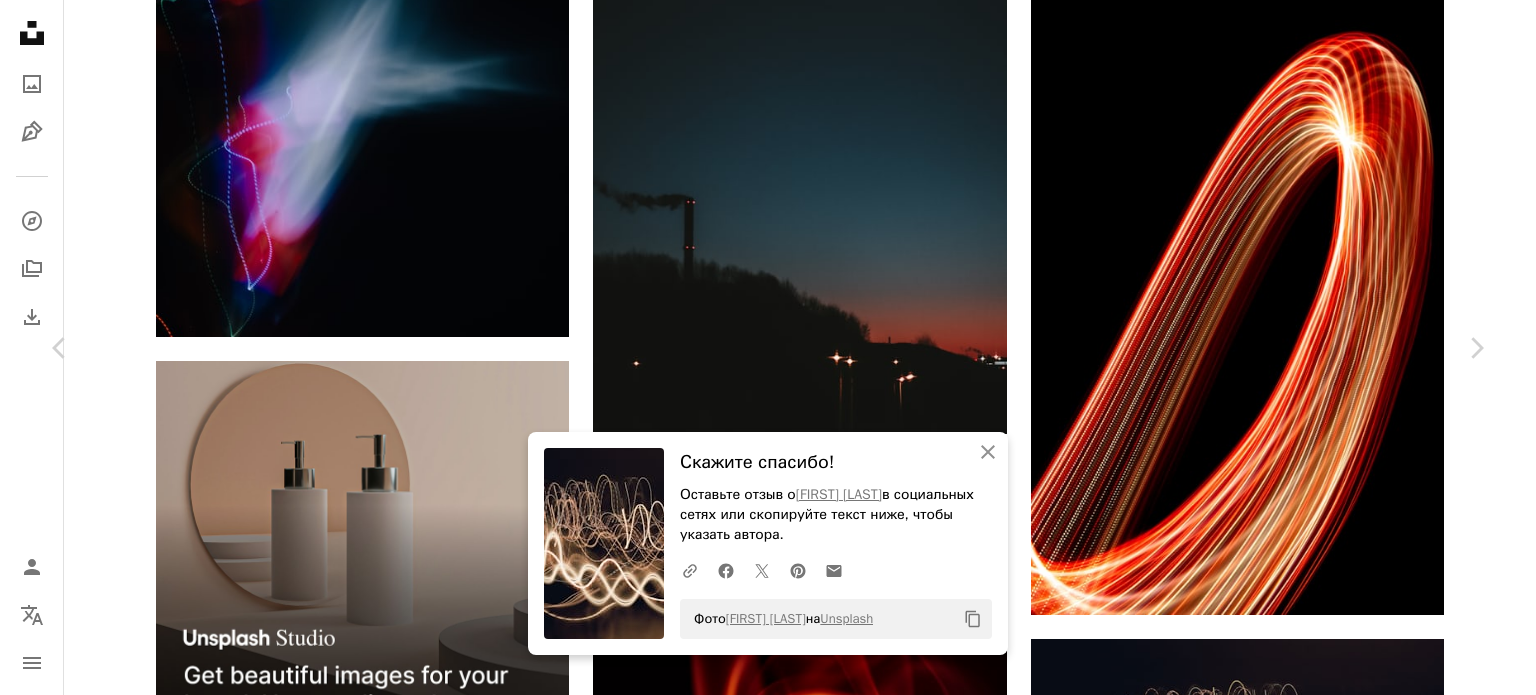 click on "An X shape Chevron left Chevron right An X shape Закрывать Скажите спасибо! Оставьте отзыв о  [FIRST] [LAST]  в социальных сетях или скопируйте текст ниже, чтобы указать автора. A URL sharing icon (chains) Facebook icon X (formerly Twitter) icon Pinterest icon An envelope Фото  [FIRST] [LAST]  на  Unsplash
Copy content [FIRST] [LAST] Доступно для аренды A checkmark inside of a circle A heart A plus sign Скачать бесплатно Chevron down Zoom in Просмотры 76,075 Загрузки 626 A forward-right arrow Делиться Info icon Информация More Actions Calendar outlined Опубликовано [DATE] Camera Canon, EOS 6D Mark II Safety Бесплатное использование по  лицензии Unsplash абстрактный фон абстрактные обои" at bounding box center (768, 6727) 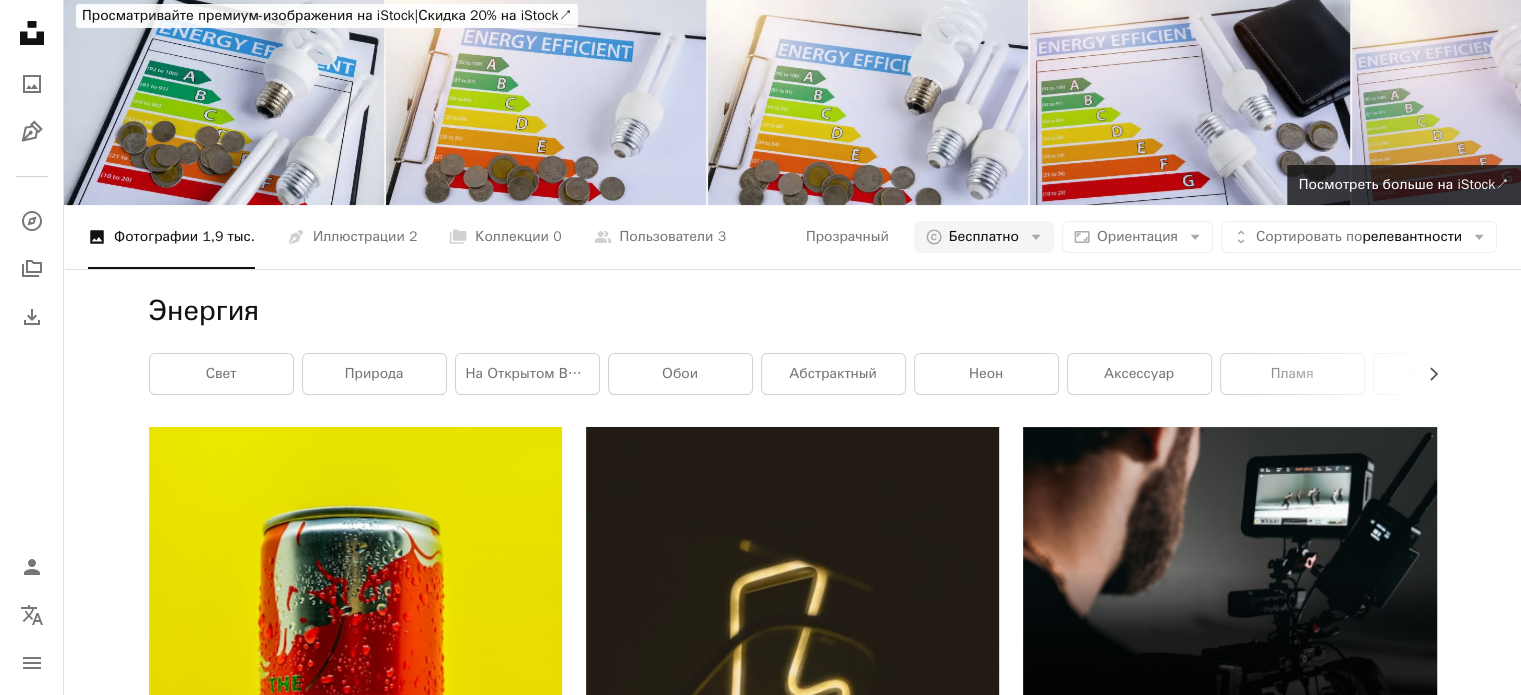 scroll, scrollTop: 0, scrollLeft: 0, axis: both 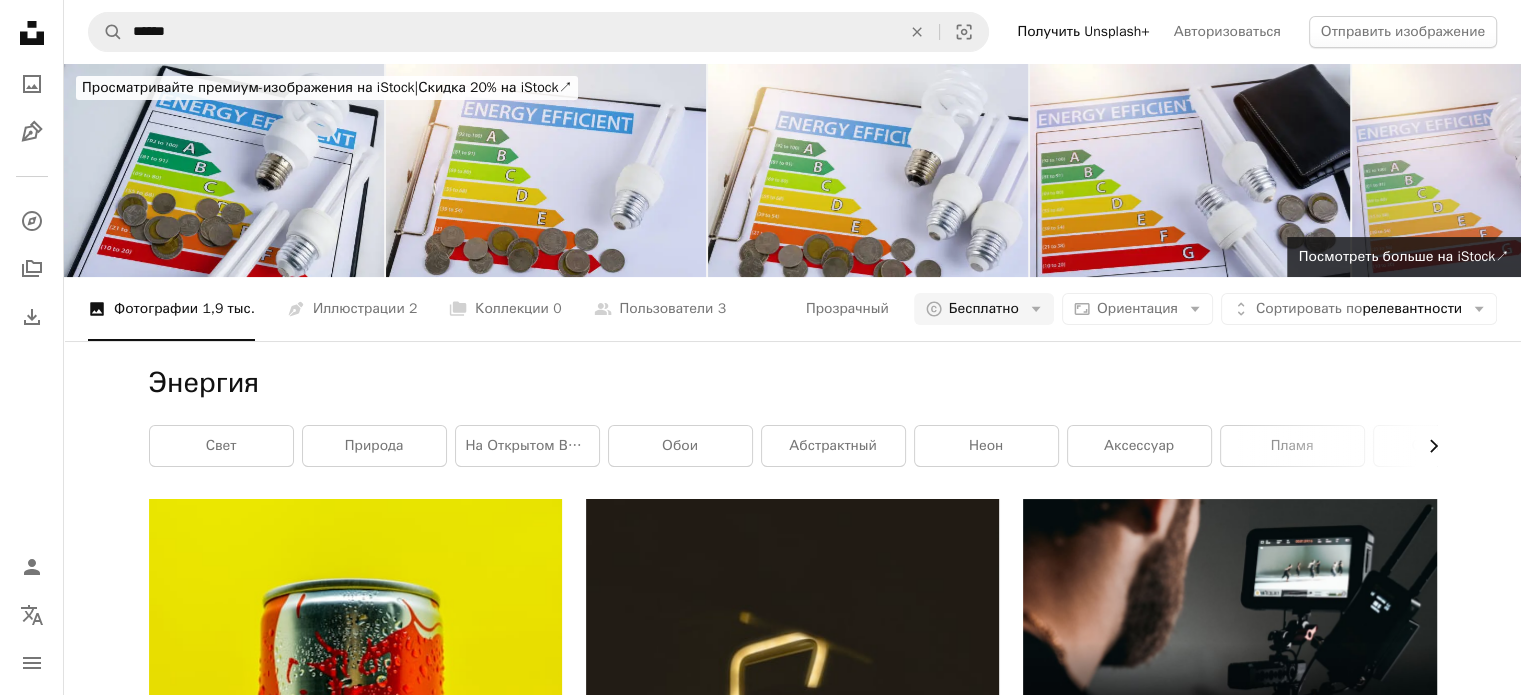 click on "Chevron right" 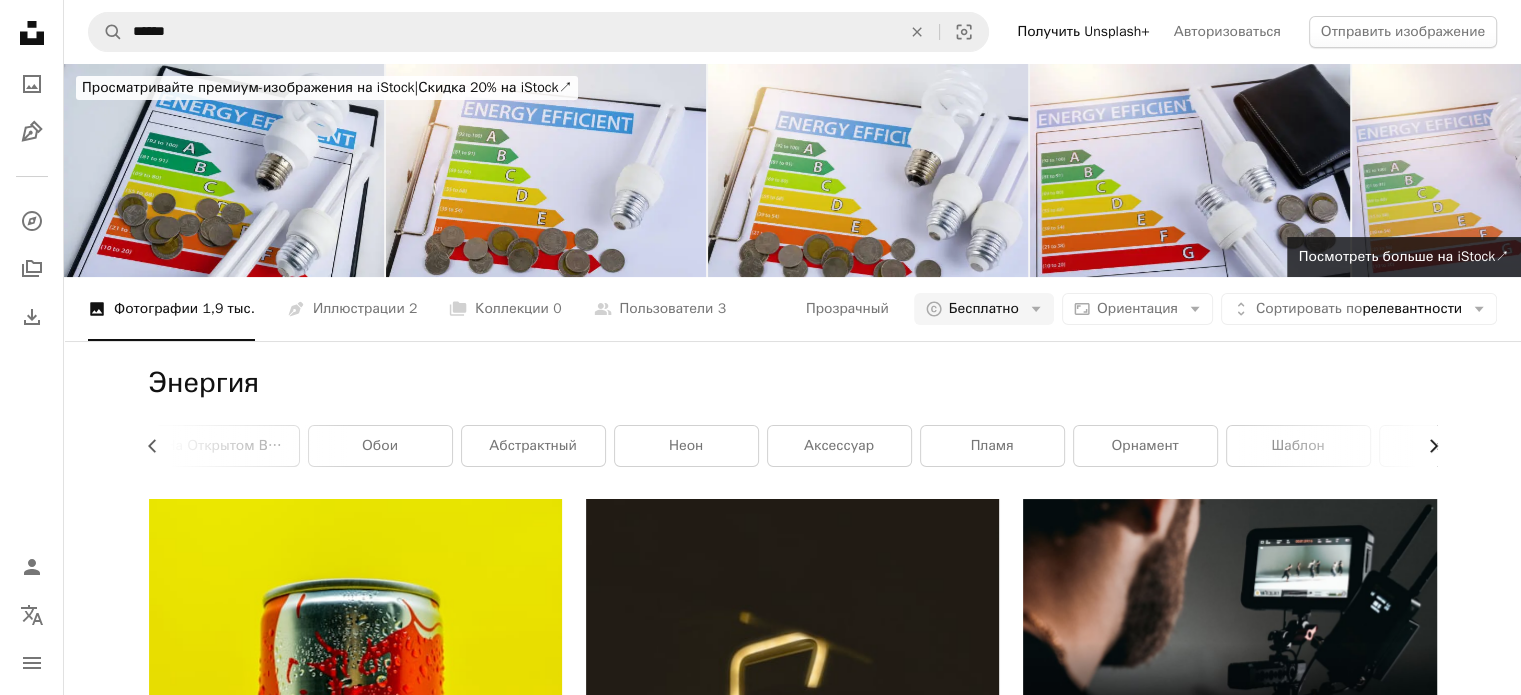 click on "Chevron right" 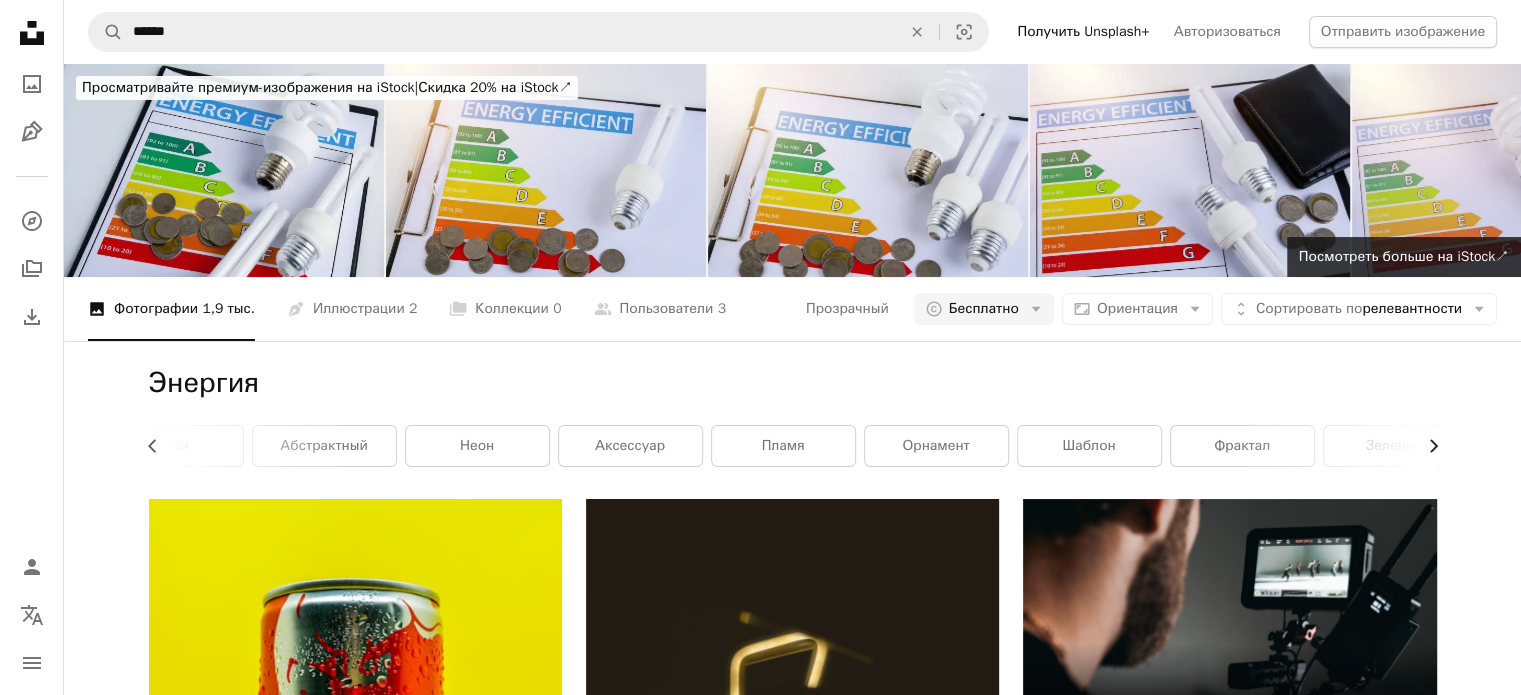 scroll, scrollTop: 0, scrollLeft: 540, axis: horizontal 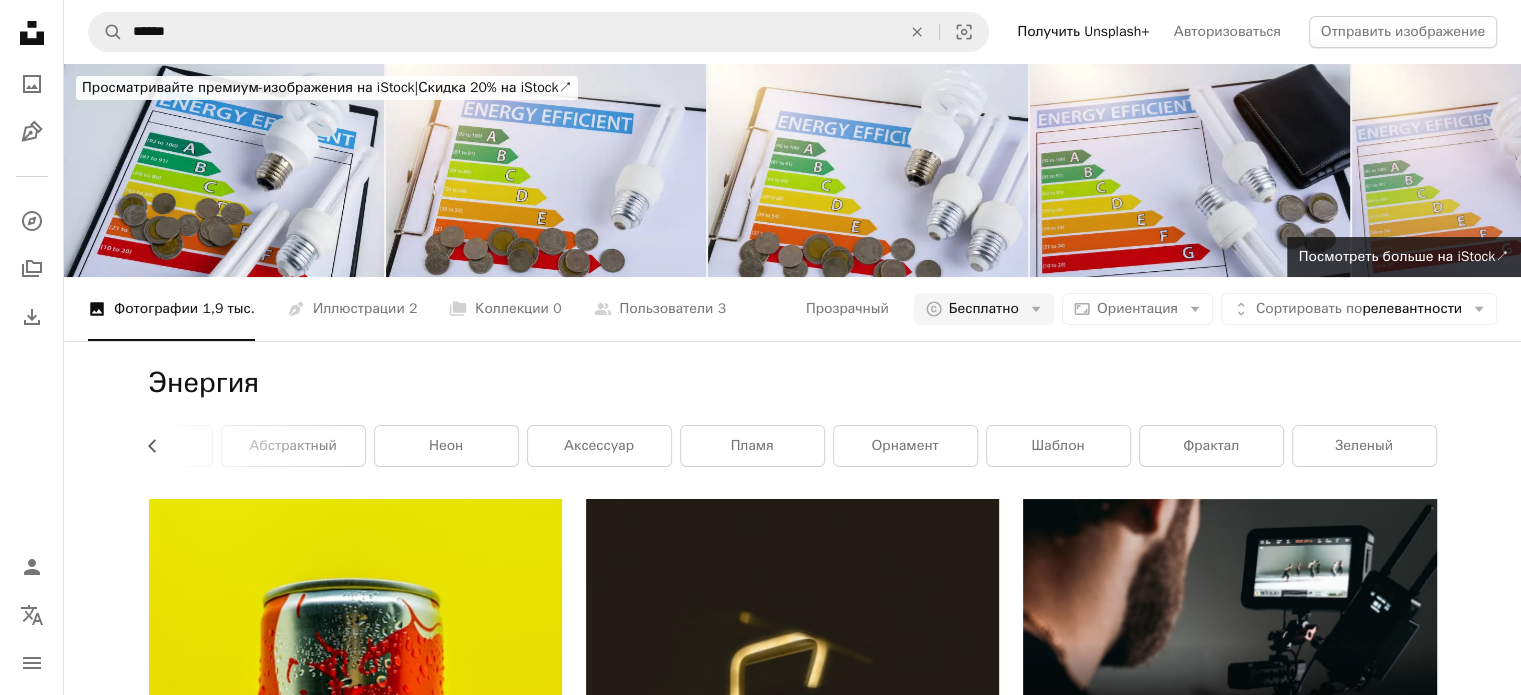 click on "зеленый" at bounding box center [1364, 446] 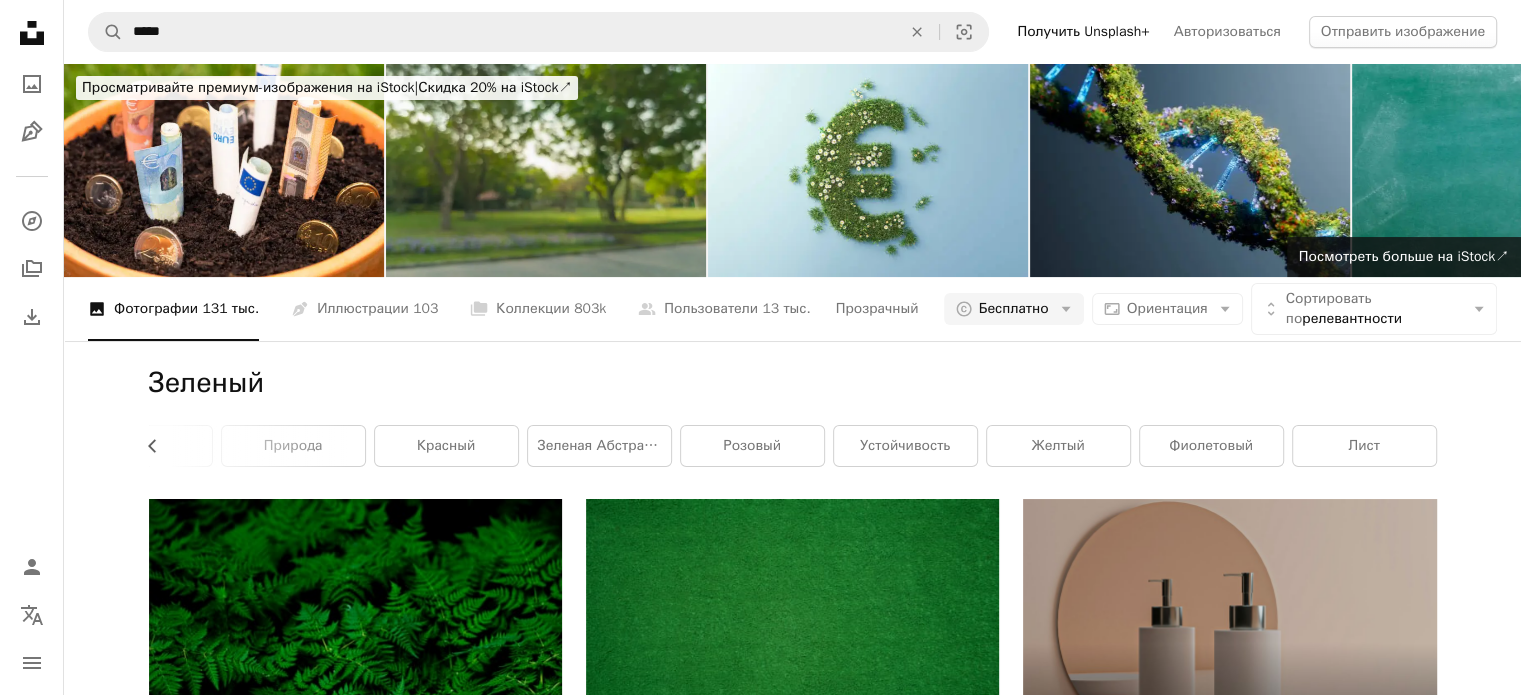 click on "Зеленый Chevron left синий растения лес трава природа красный зеленая абстракция розовый устойчивость желтый фиолетовый лист" at bounding box center [793, 420] 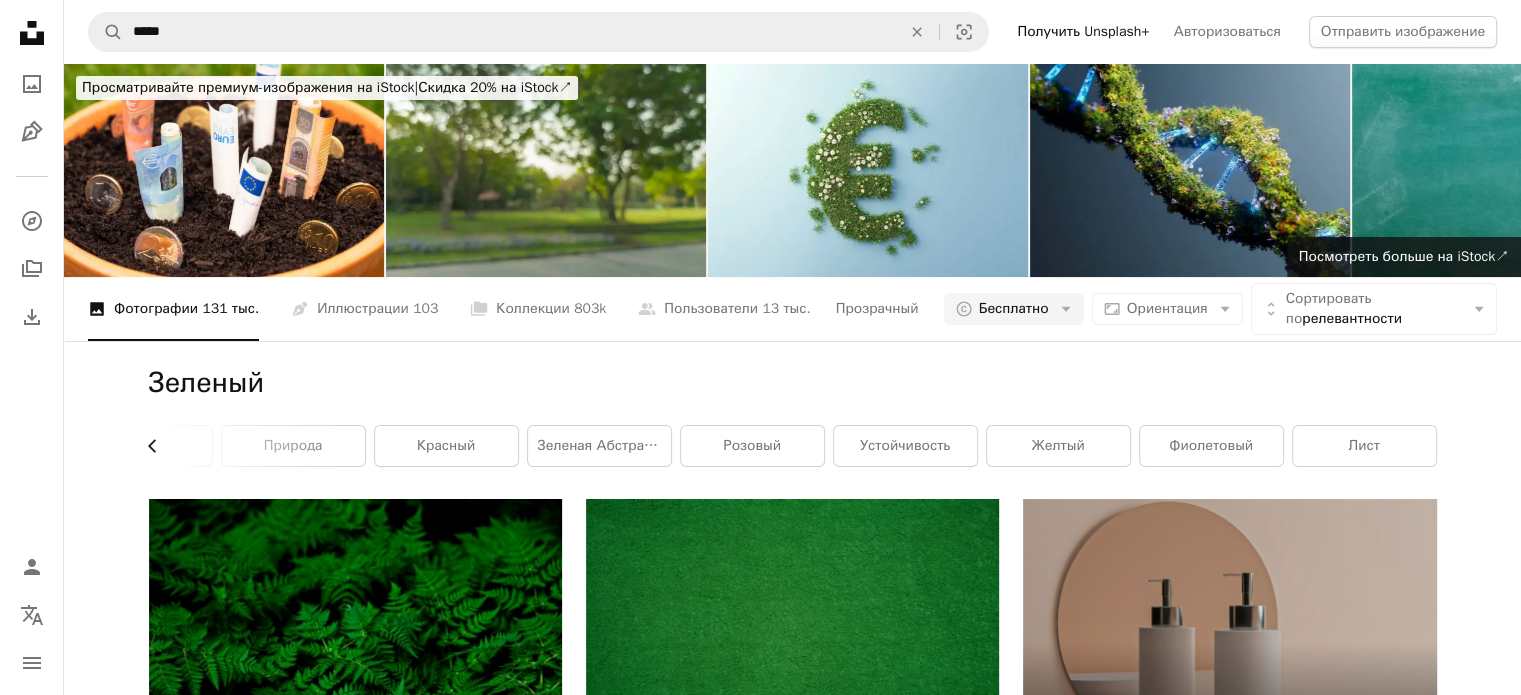 click 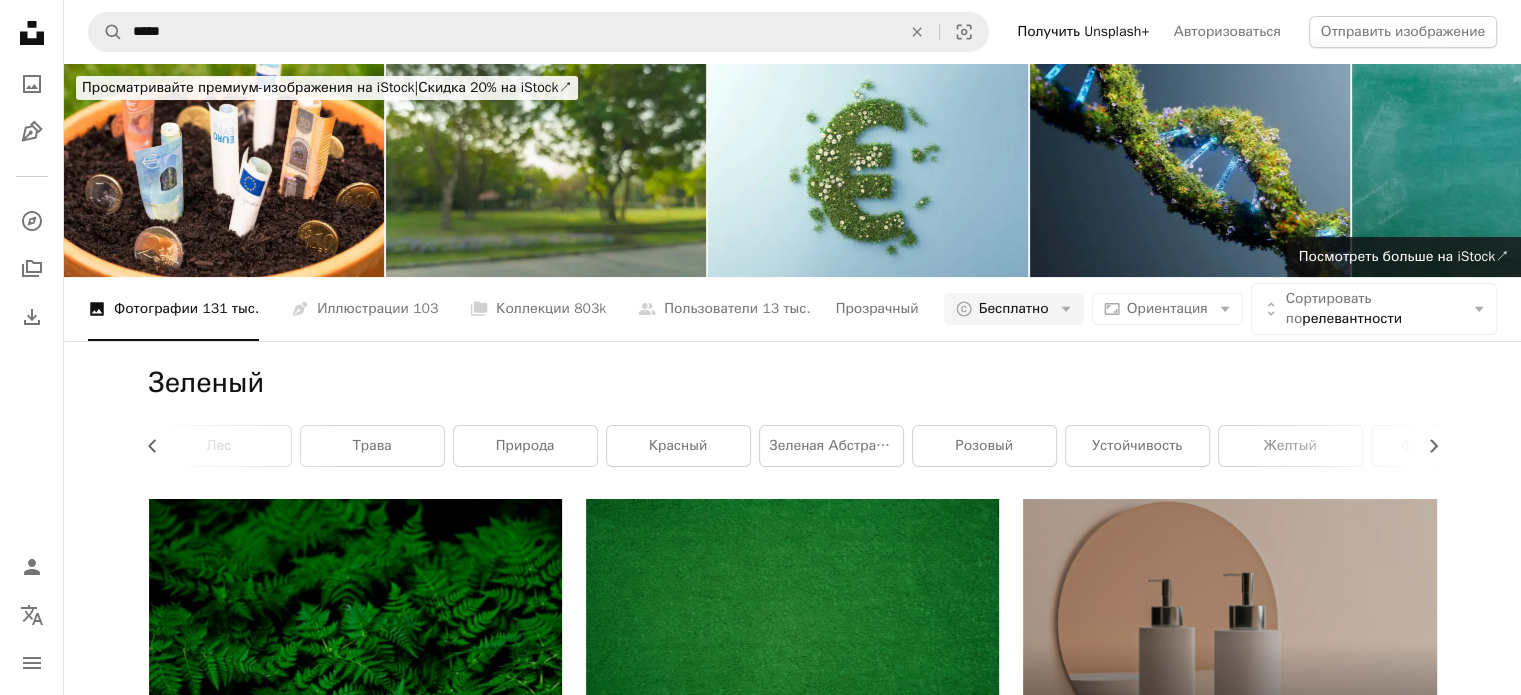 scroll, scrollTop: 0, scrollLeft: 240, axis: horizontal 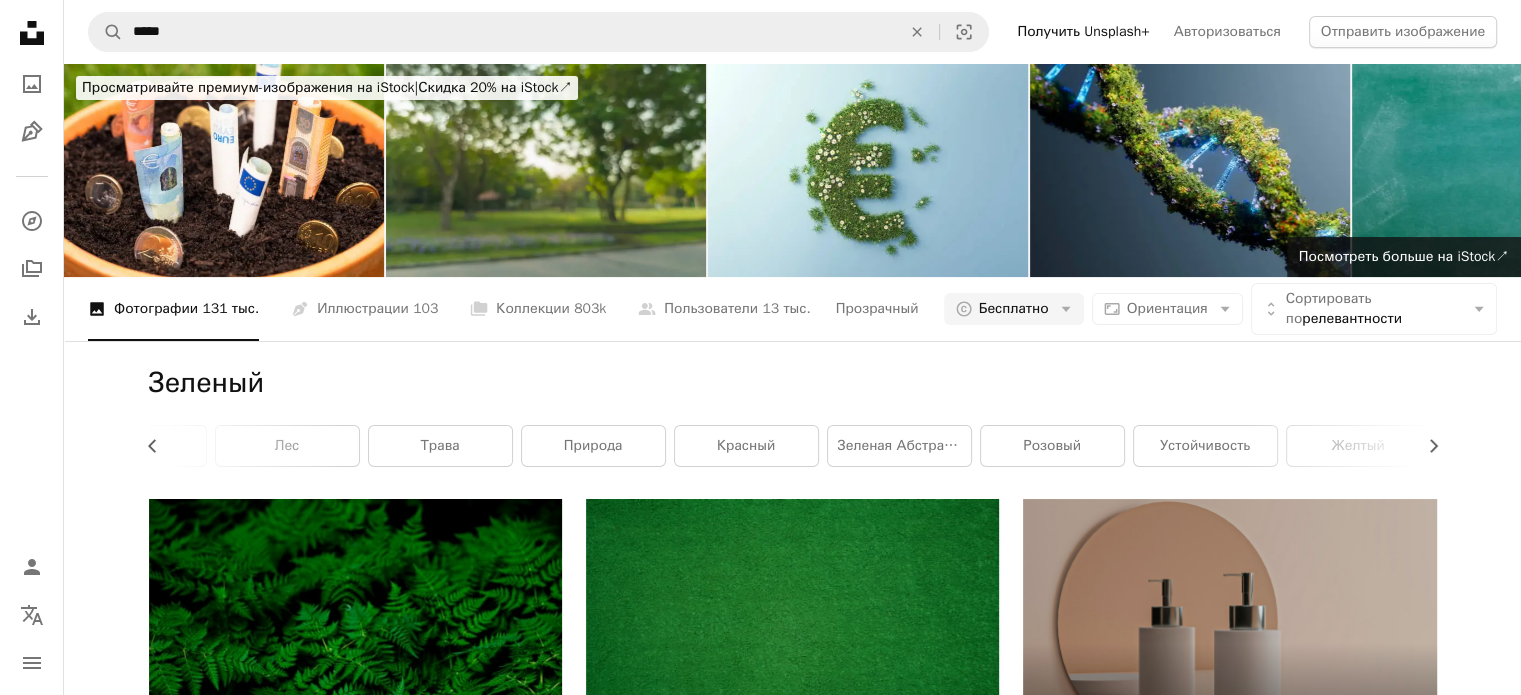 click on "Зеленый Chevron left Chevron right синий растения лес трава природа красный зеленая абстракция розовый устойчивость желтый фиолетовый лист" at bounding box center [793, 420] 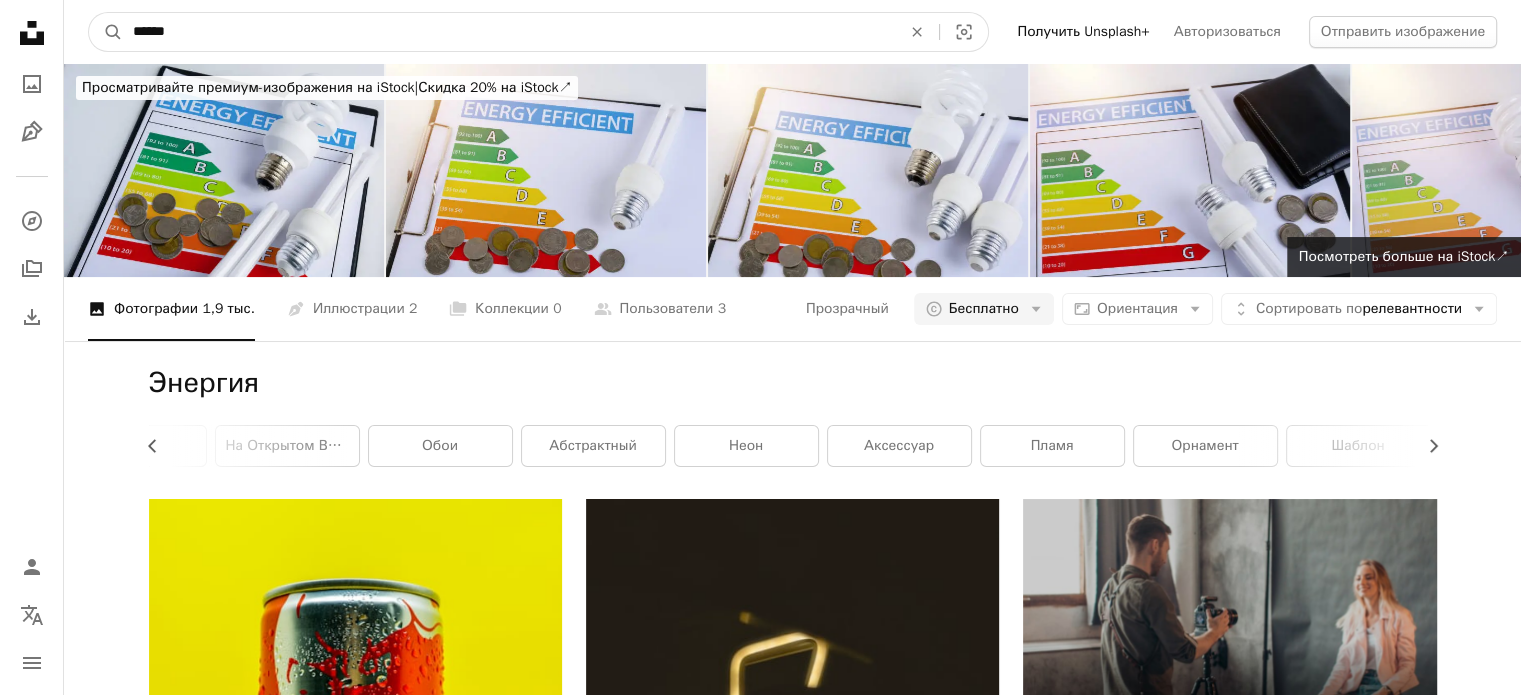 click on "******" at bounding box center [509, 32] 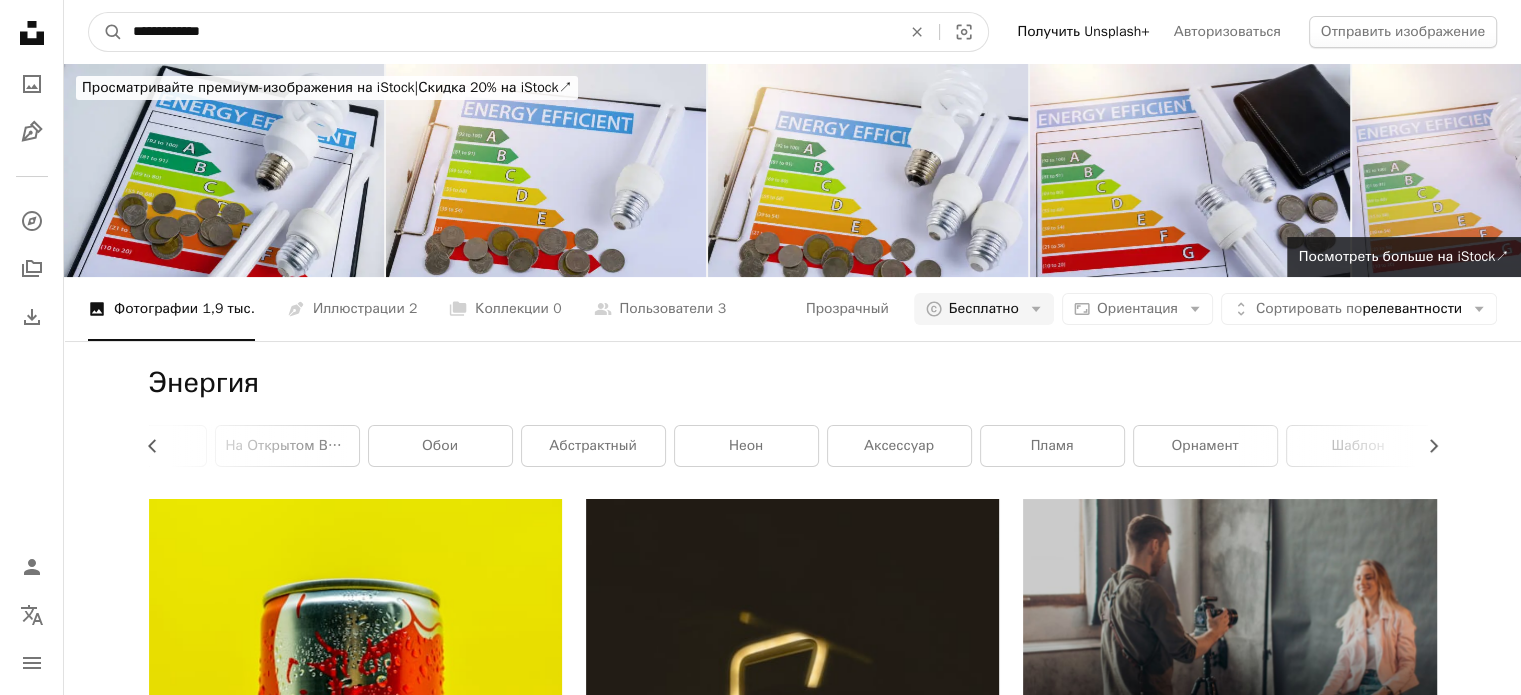 type on "**********" 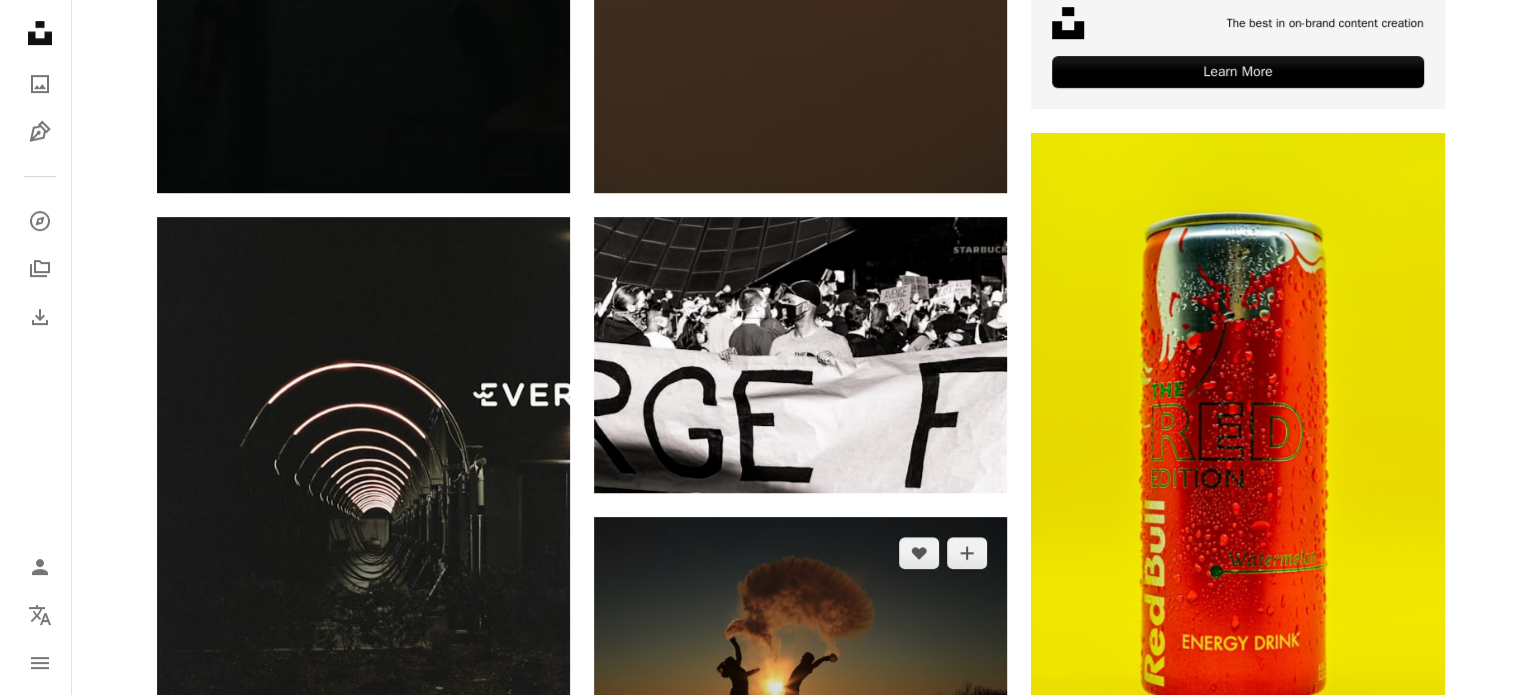 scroll, scrollTop: 1200, scrollLeft: 0, axis: vertical 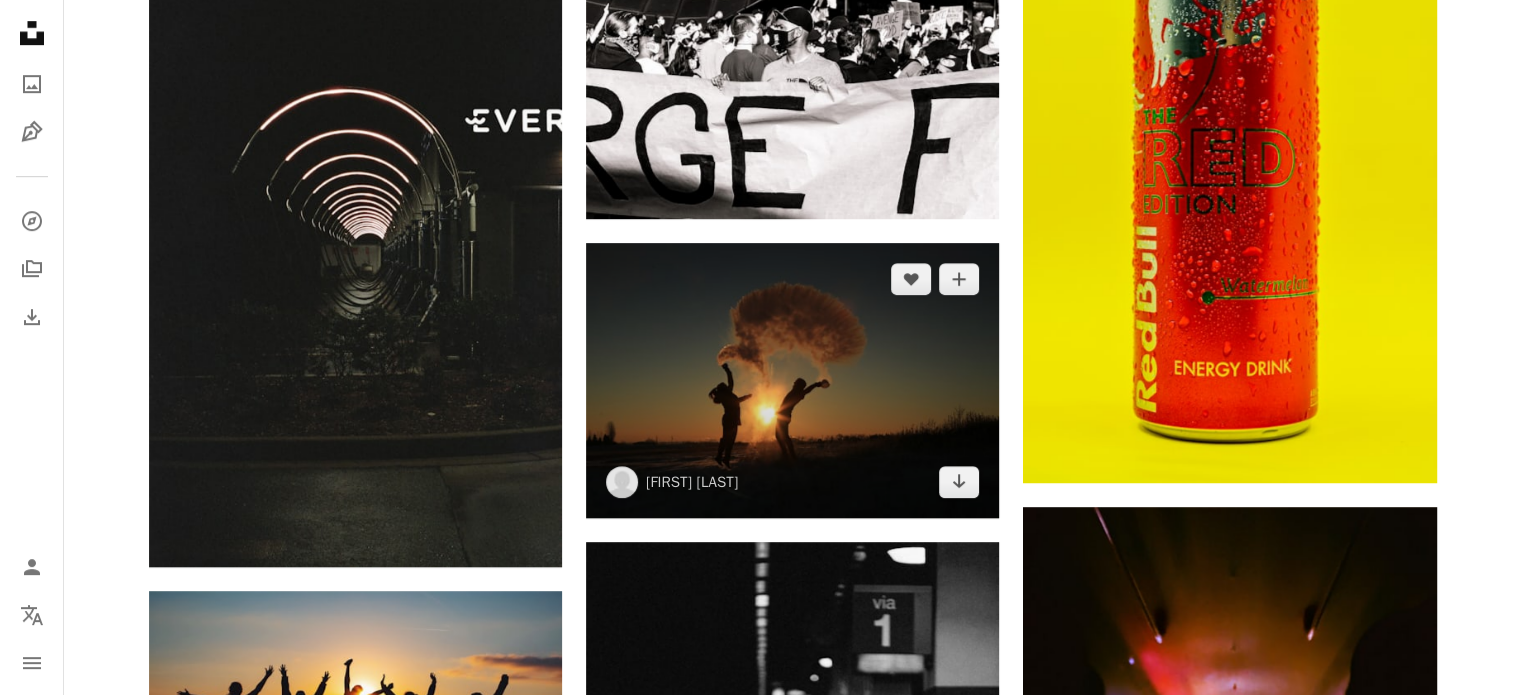 click at bounding box center (792, 380) 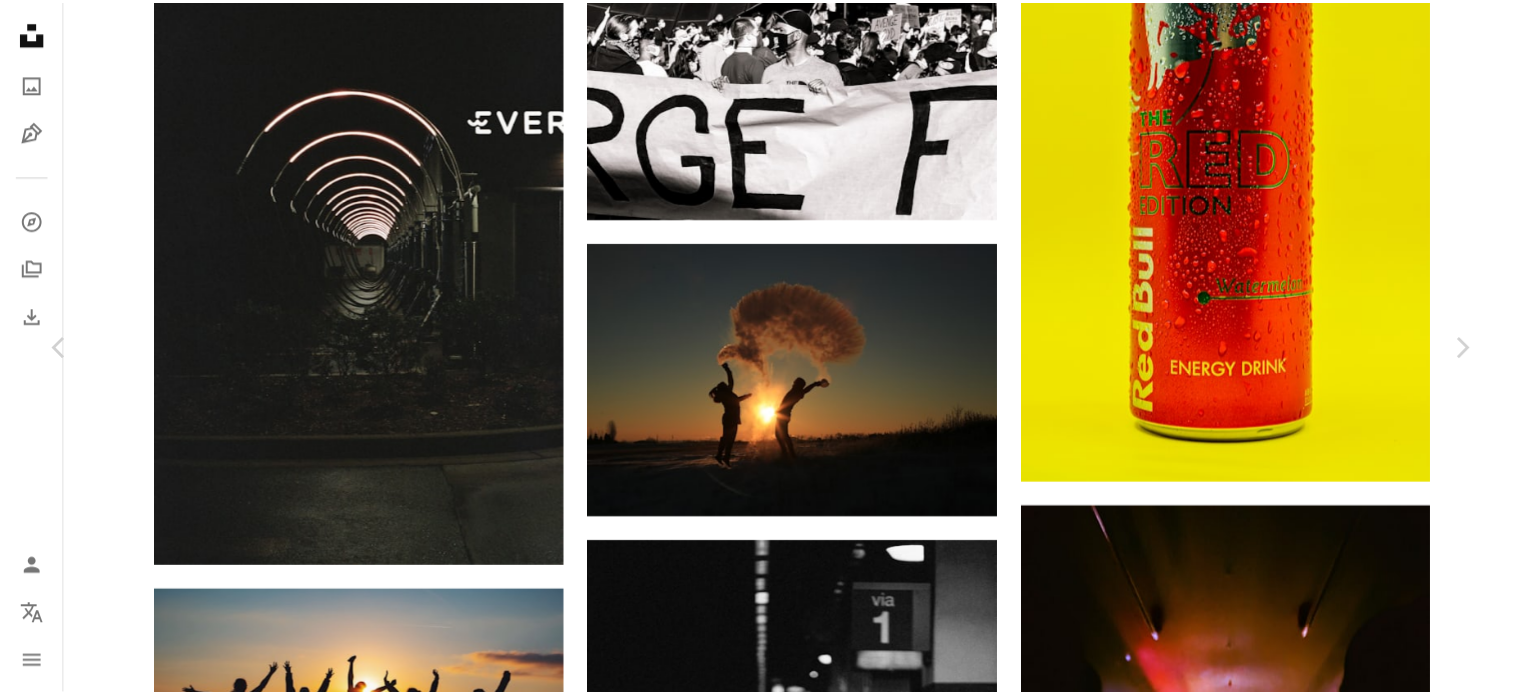 scroll, scrollTop: 4298, scrollLeft: 0, axis: vertical 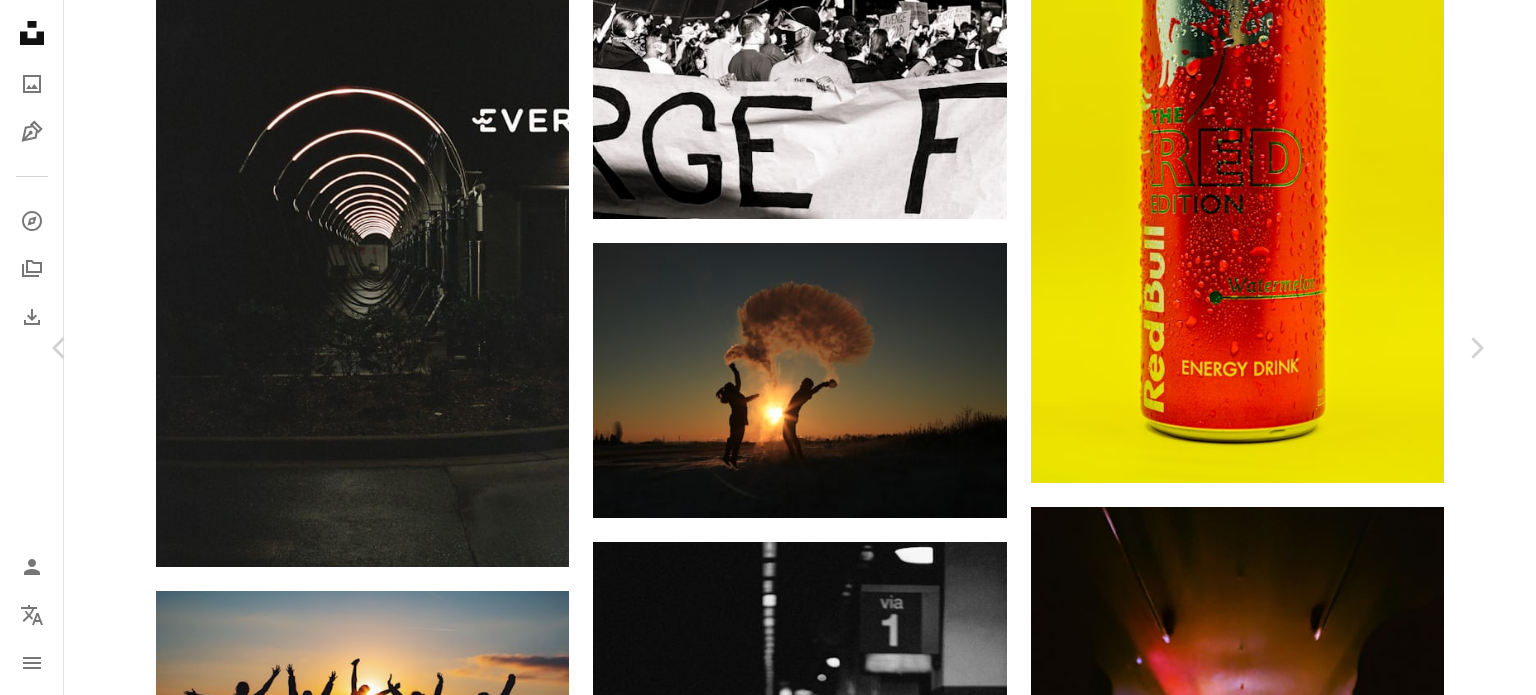 click on "An X shape Chevron left Chevron right [FIRST] [LAST] псалмы A heart A plus sign Скачать бесплатно Chevron down Zoom in Просмотры 83,455 Загрузки 551 A forward-right arrow Делиться Info icon Информация More Actions Calendar outlined Опубликовано [DATE] Camera Кэнон, EOS 6D Safety Бесплатное использование по  лицензии Unsplash шаблон лед холодный замороженный спрей человек закат восход солнце свет огонь коричневый солнечный свет на открытом воздухе рассвет пламя костер сумерки красное небо вспышка Бесплатные картинки Просматривайте премиум-изображения на iStock  |  Сэкономьте 20% с кодом UNSPLASH20 View more on iStock  ↗ Похожие изображения" at bounding box center [768, 4785] 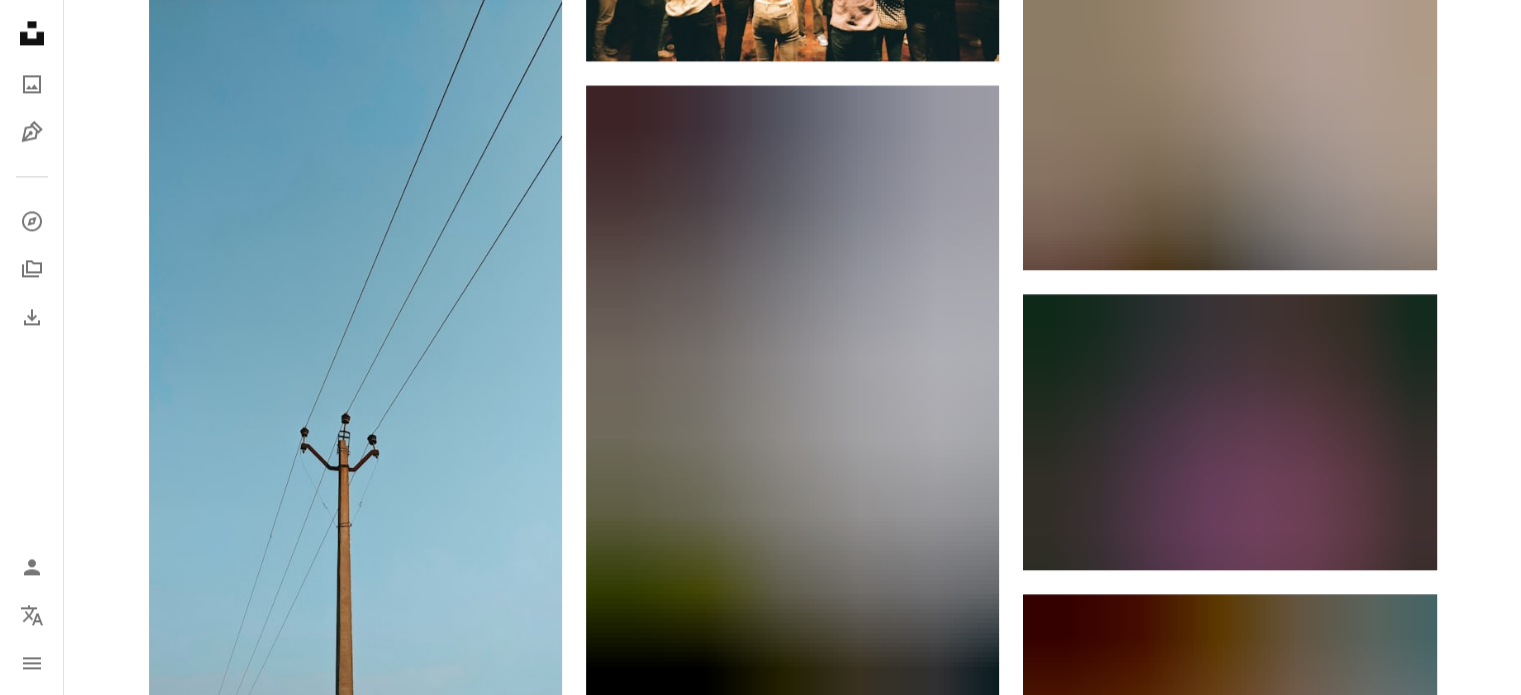 scroll, scrollTop: 3200, scrollLeft: 0, axis: vertical 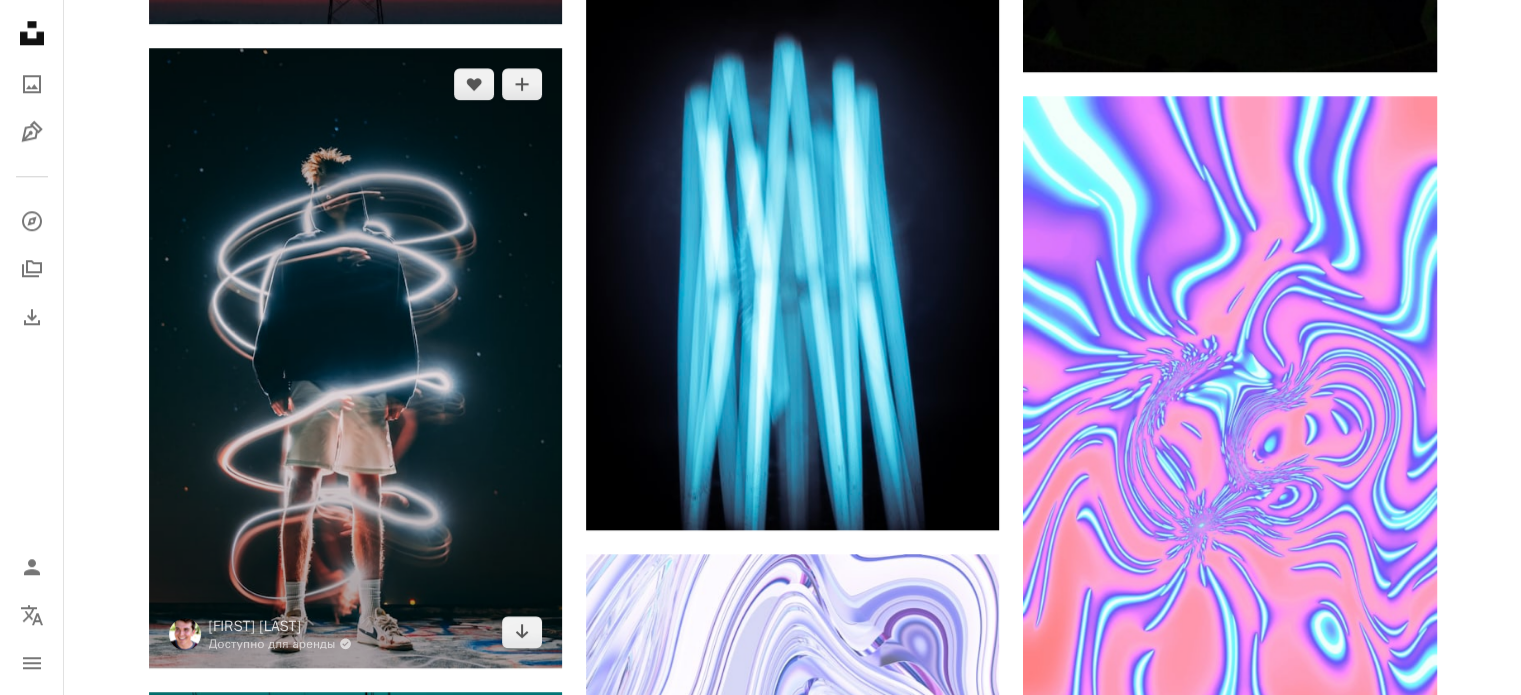 click at bounding box center [355, 358] 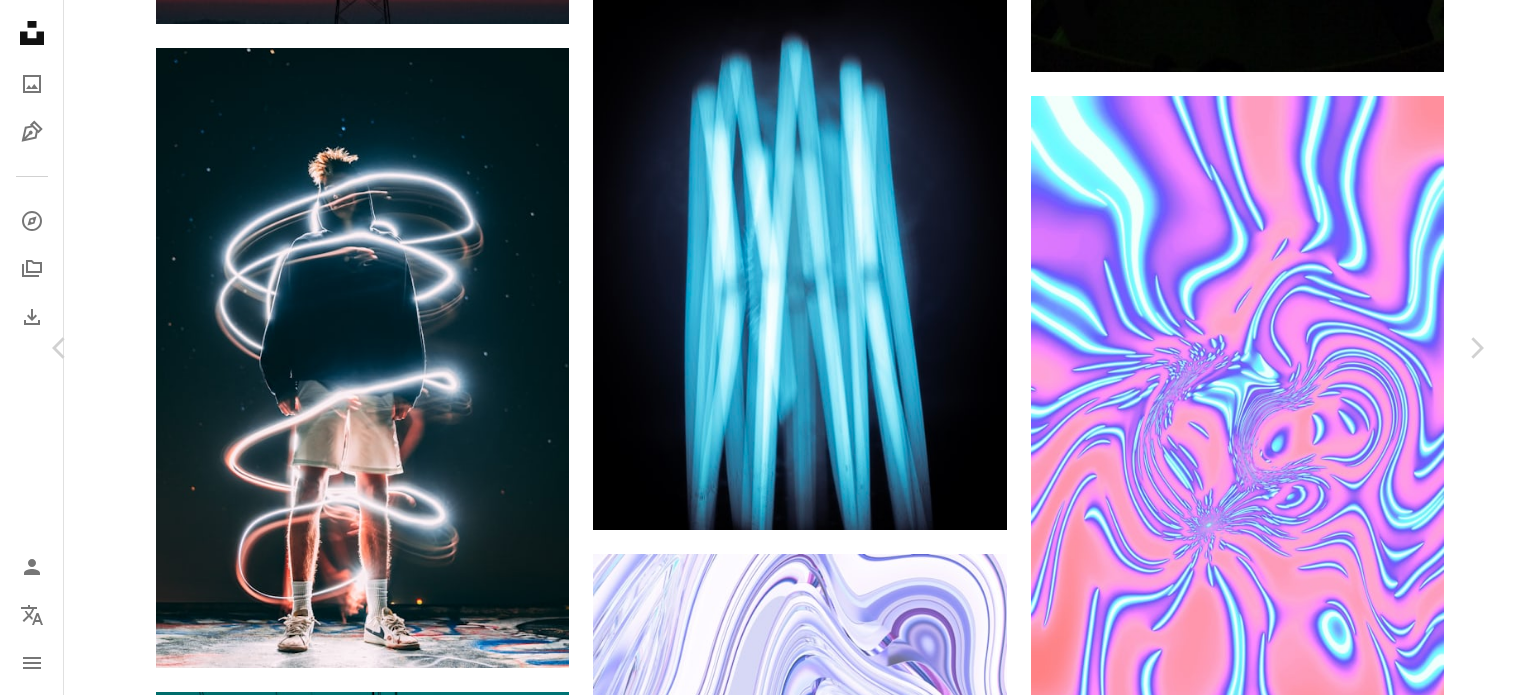 scroll, scrollTop: 2000, scrollLeft: 0, axis: vertical 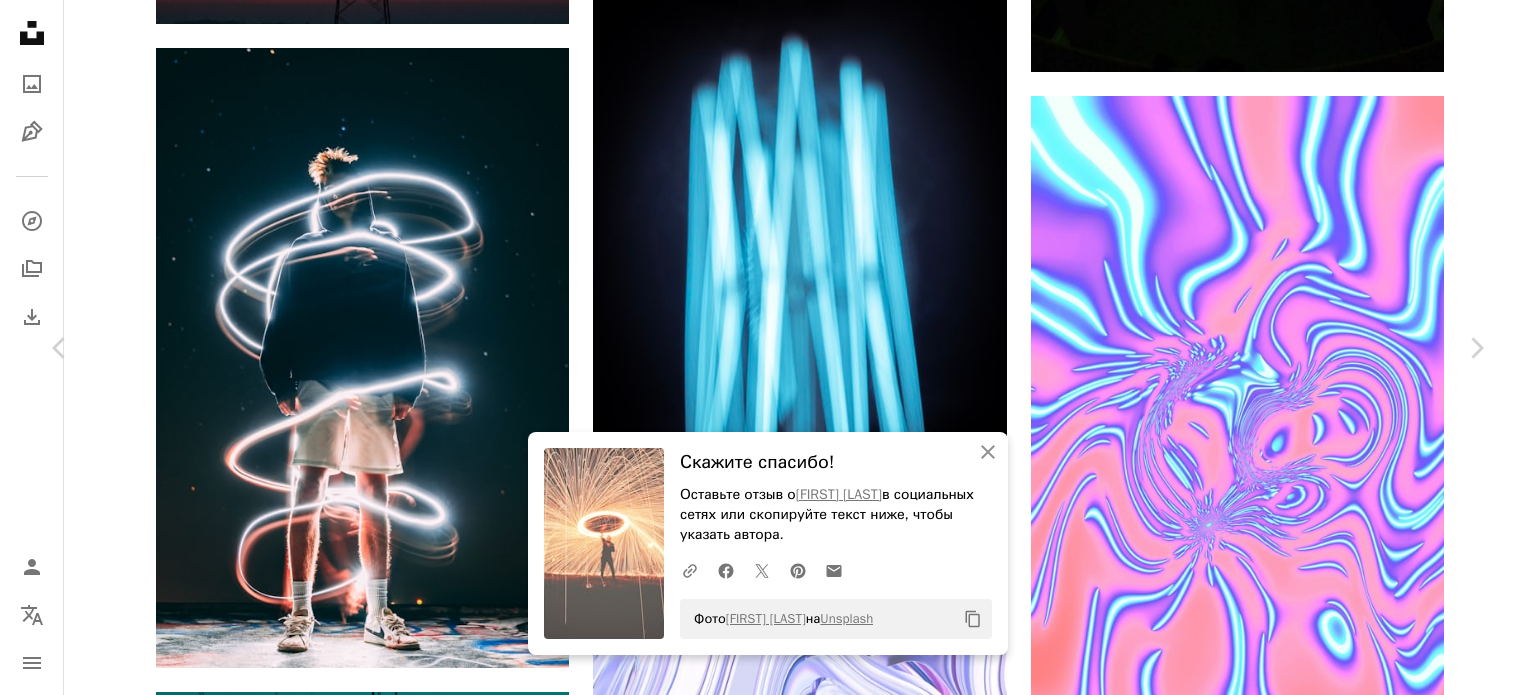 click on "Скачать бесплатно" at bounding box center [1267, 10599] 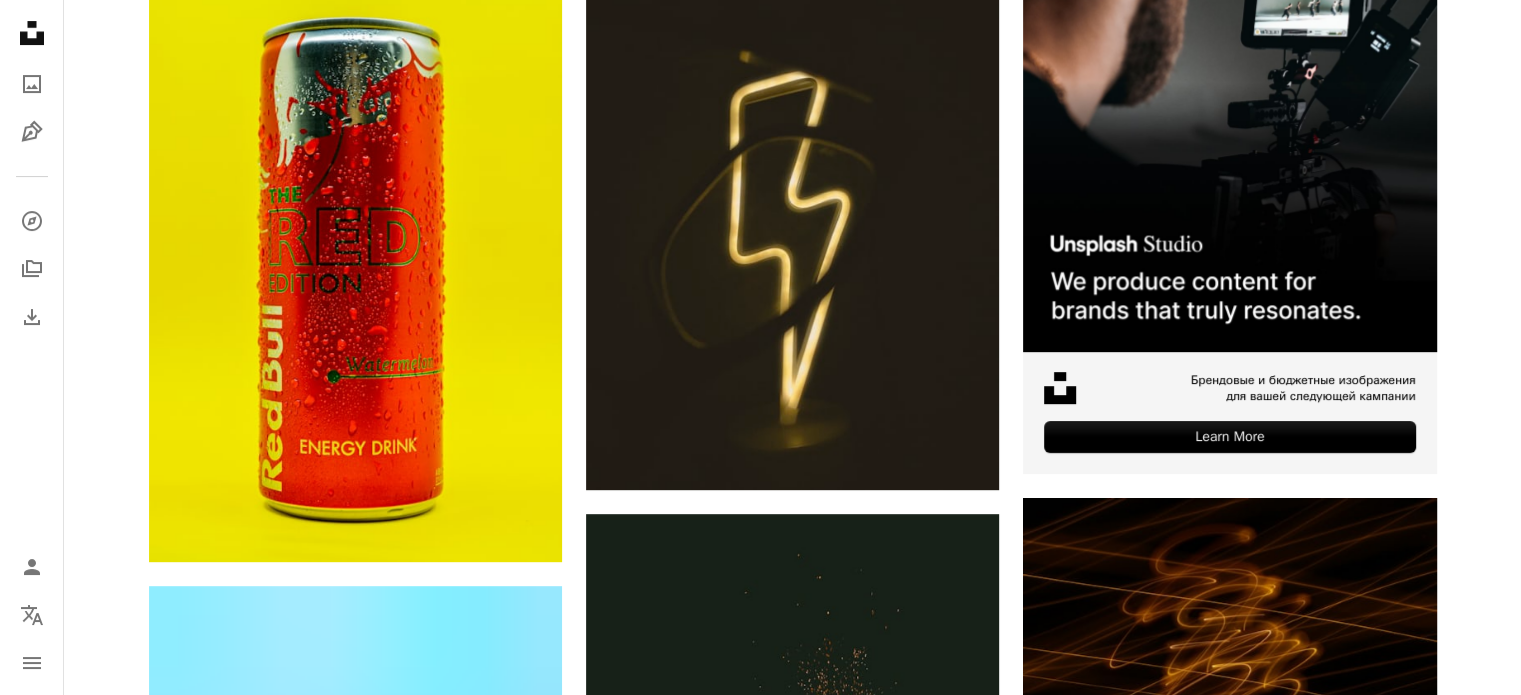 scroll, scrollTop: 0, scrollLeft: 0, axis: both 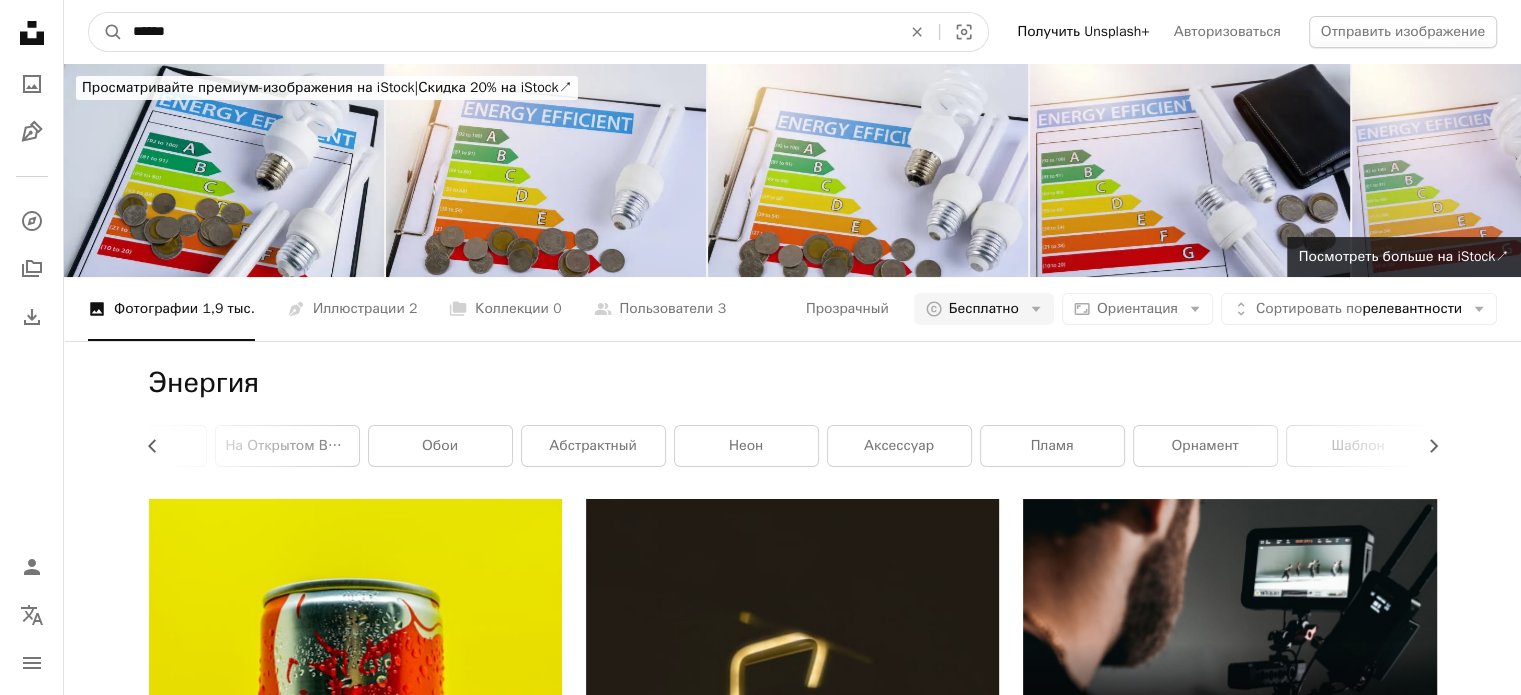 click on "******" at bounding box center [509, 32] 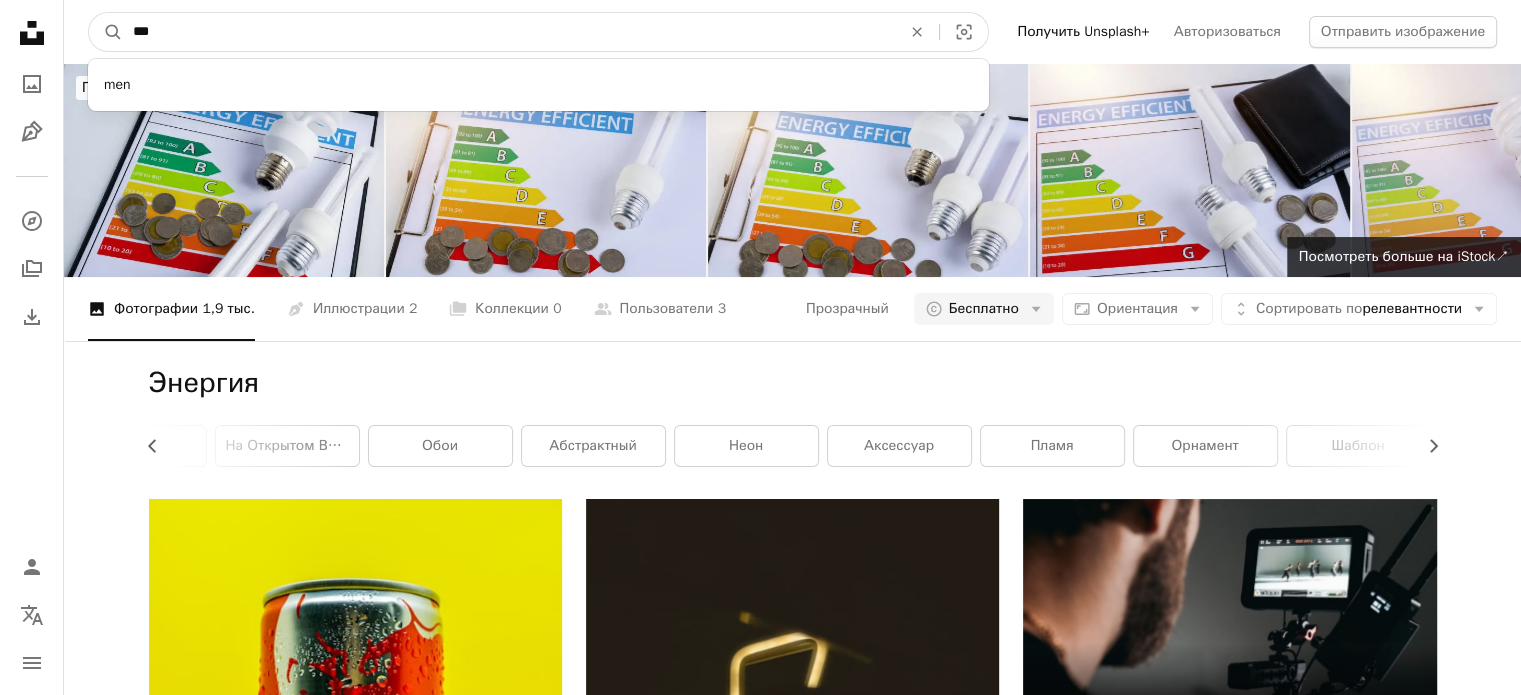 type on "***" 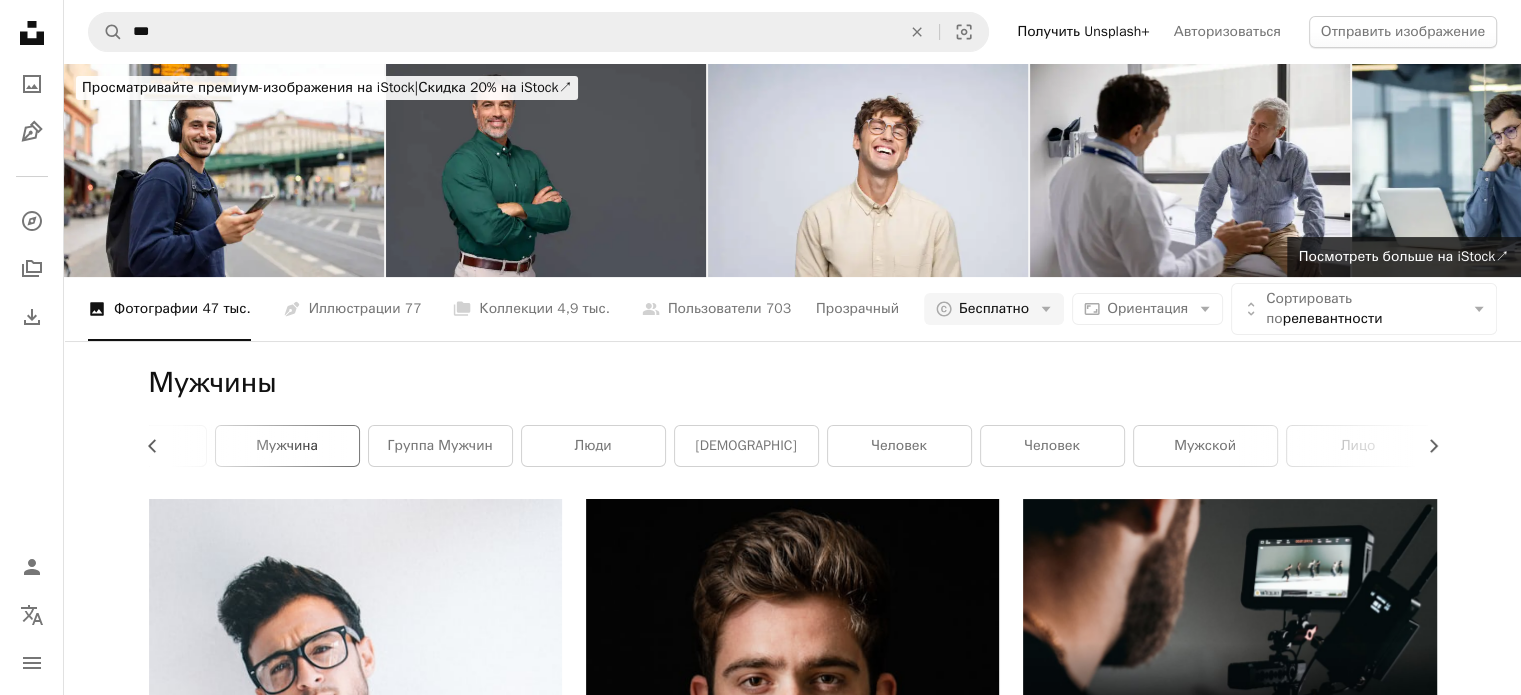 click on "мужчина" at bounding box center (287, 445) 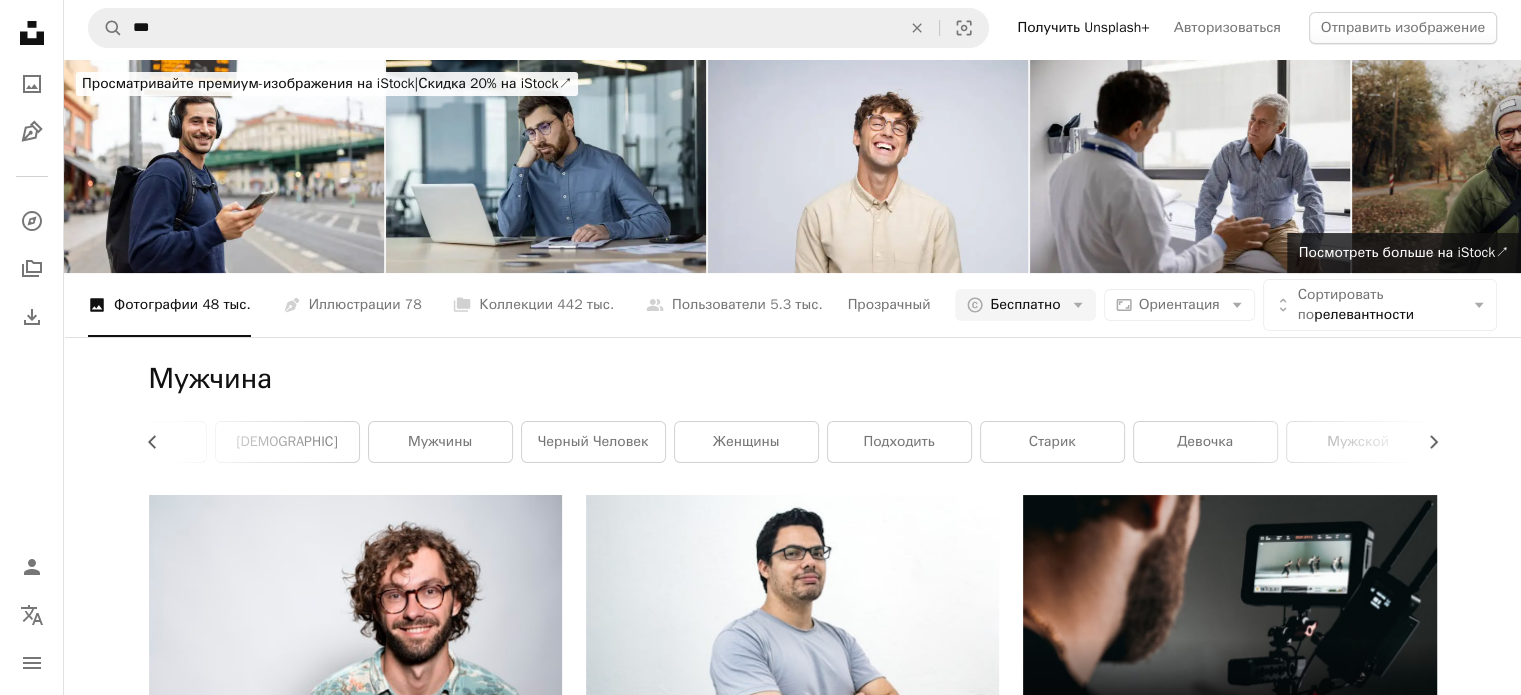 scroll, scrollTop: 0, scrollLeft: 0, axis: both 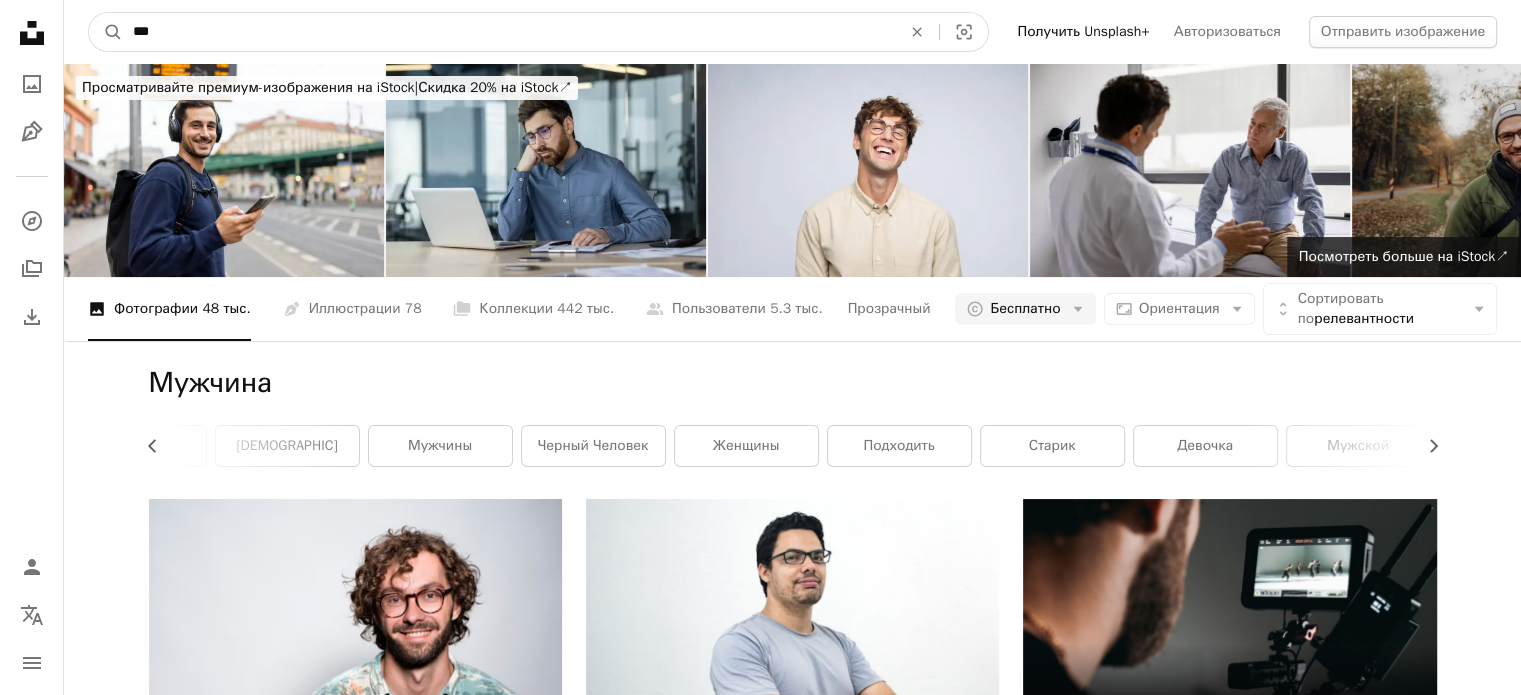 click on "***" at bounding box center (509, 32) 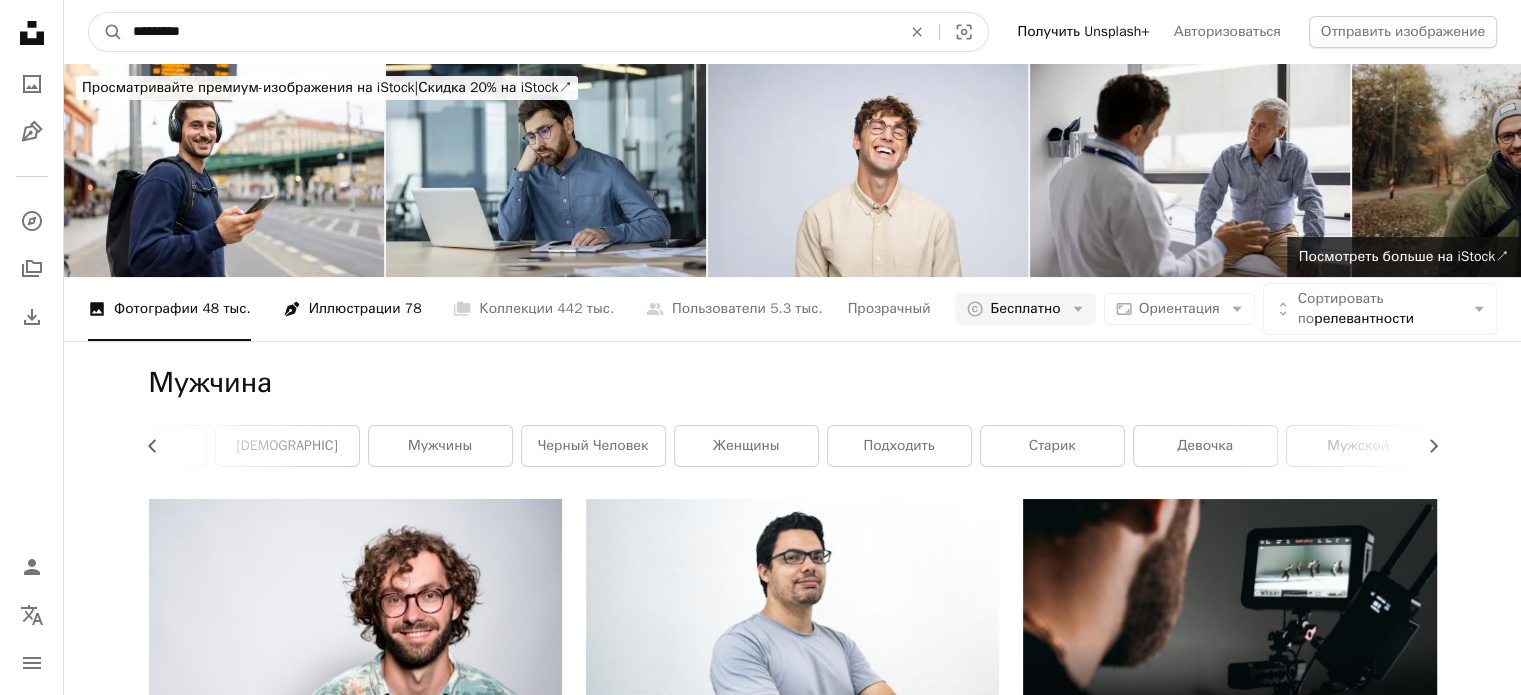 type on "**********" 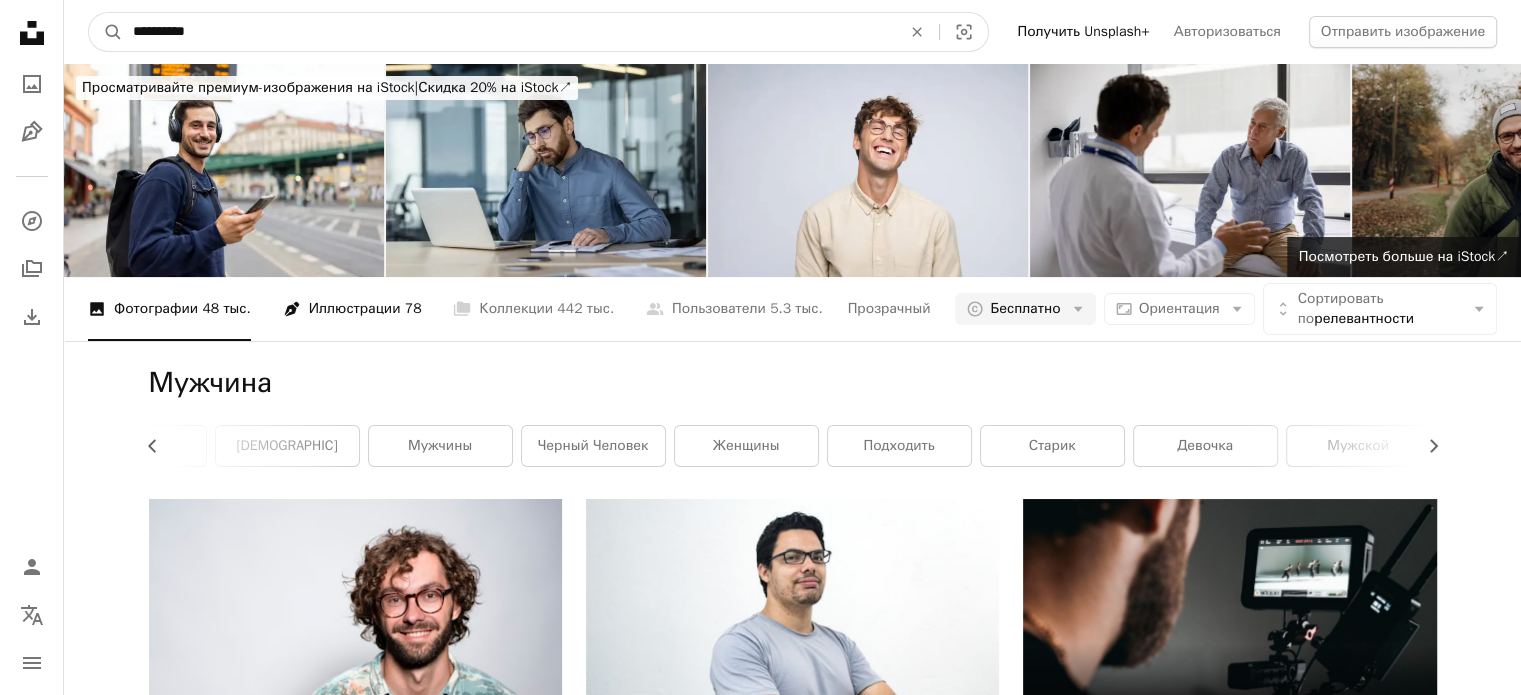click on "A magnifying glass" at bounding box center [106, 32] 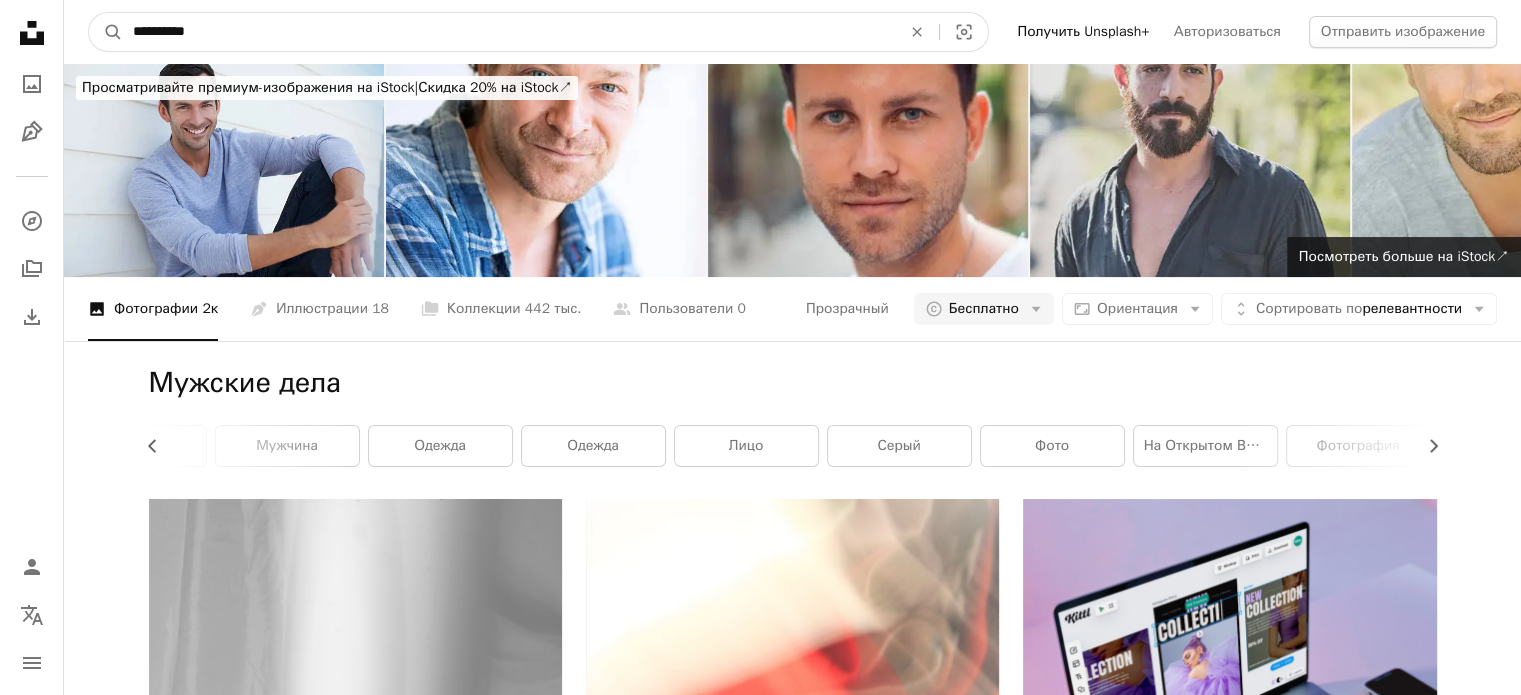 drag, startPoint x: 227, startPoint y: 36, endPoint x: 165, endPoint y: 35, distance: 62.008064 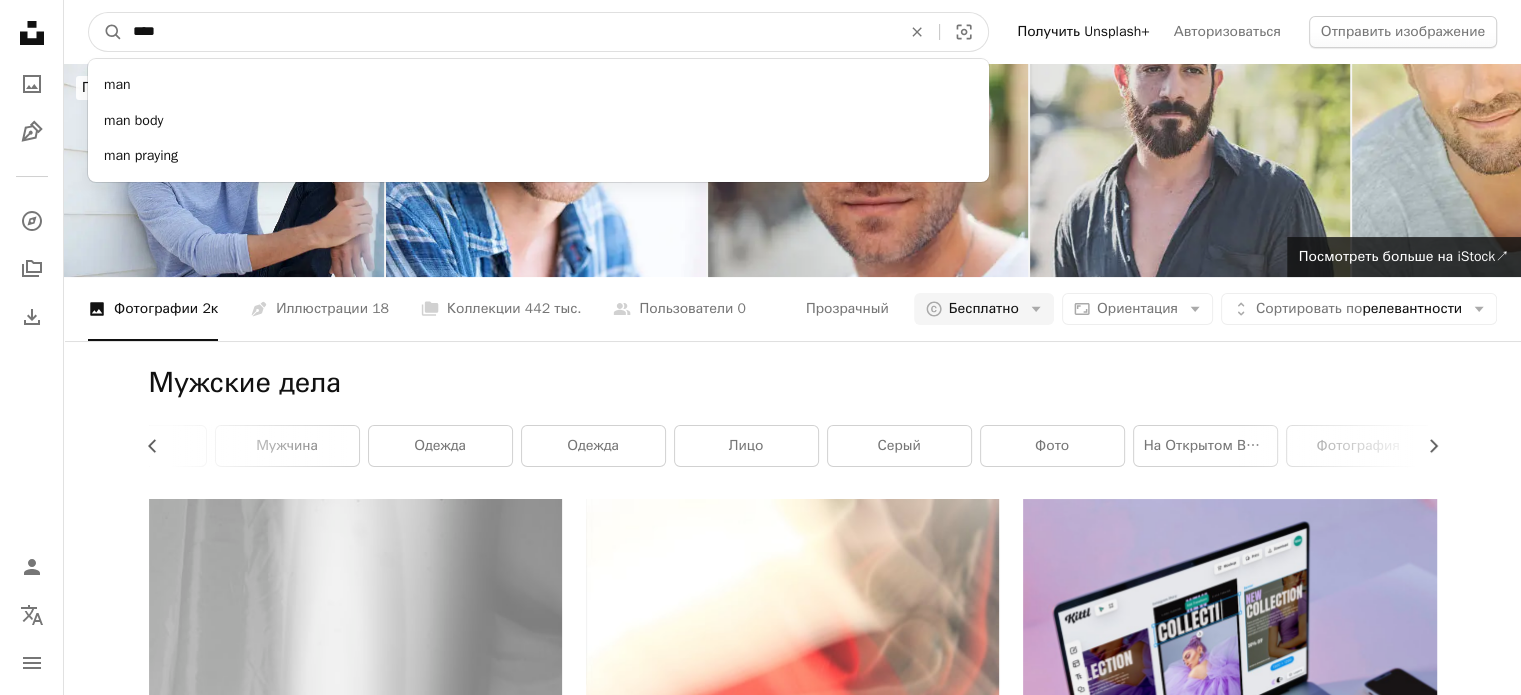 type on "***" 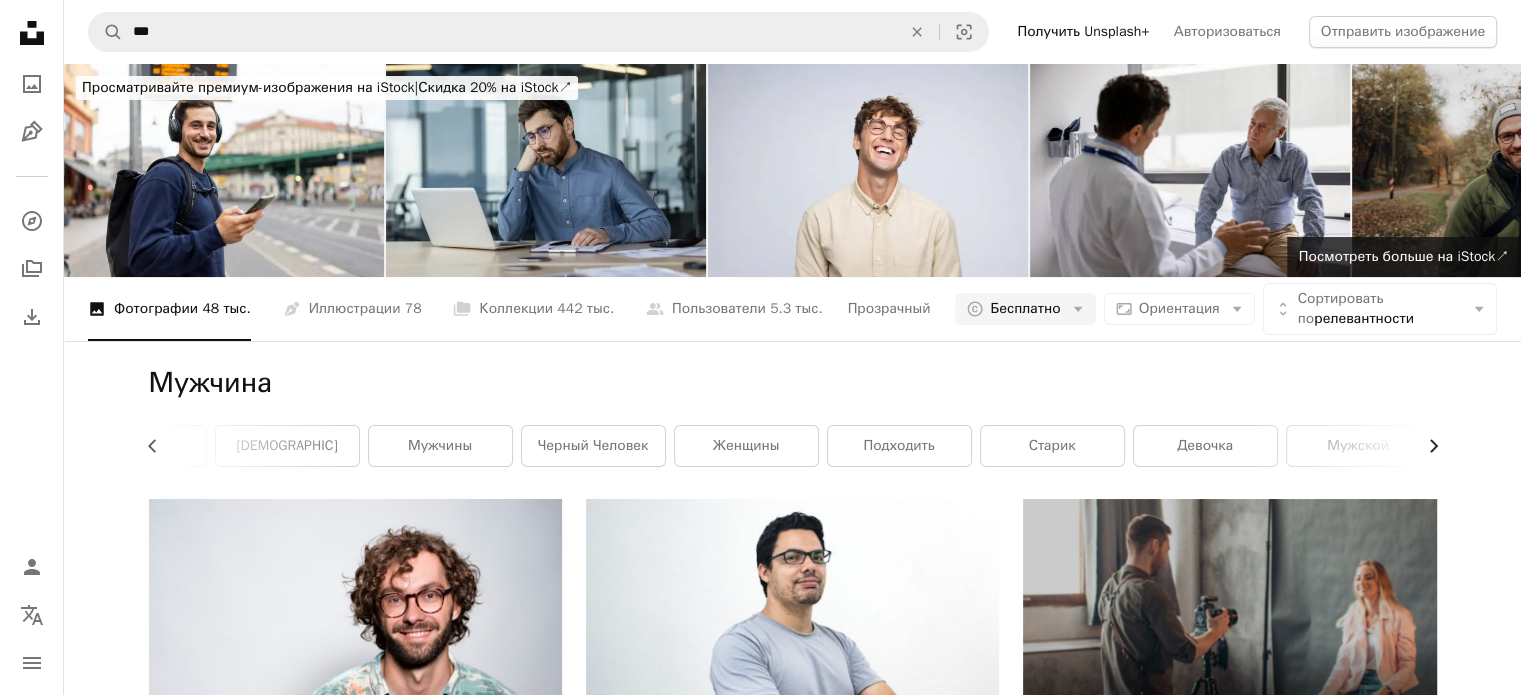 click on "Chevron right" at bounding box center [1426, 446] 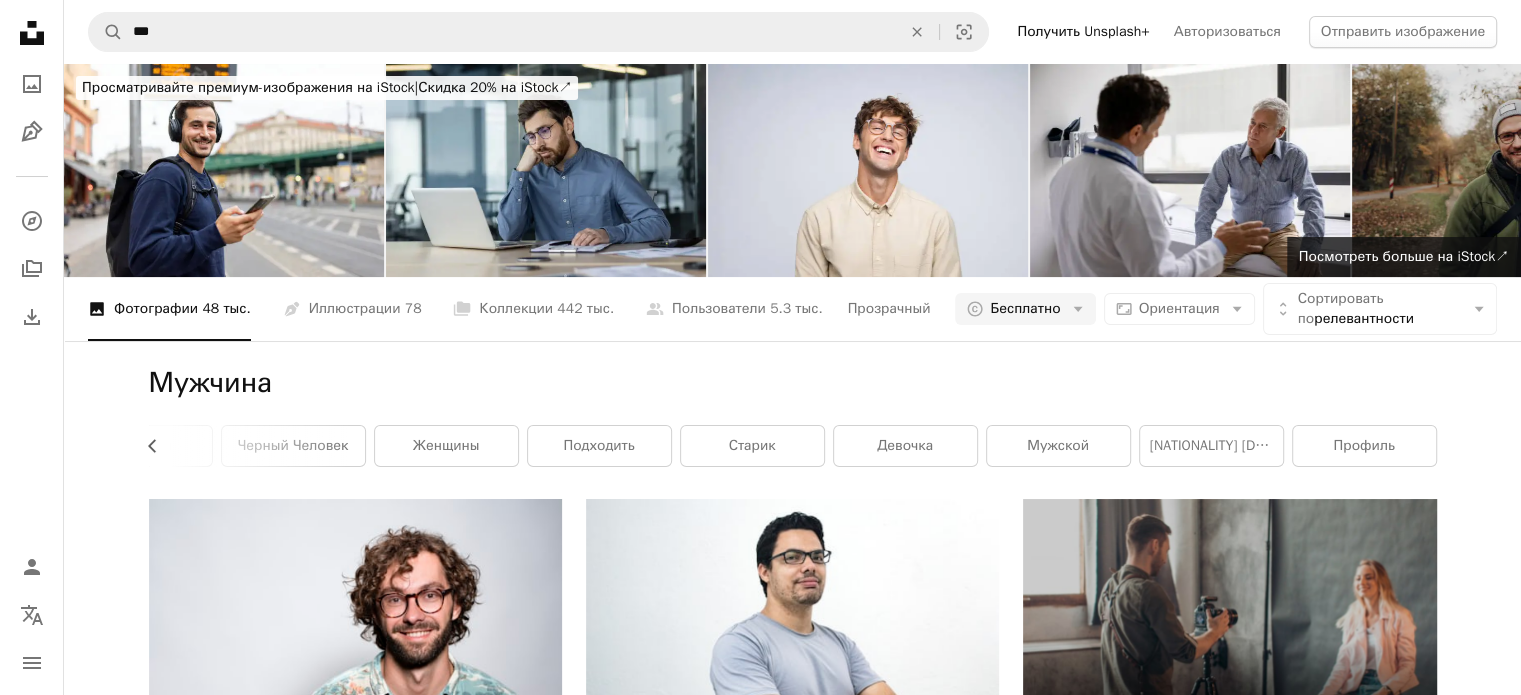 click on "профиль" at bounding box center [1364, 446] 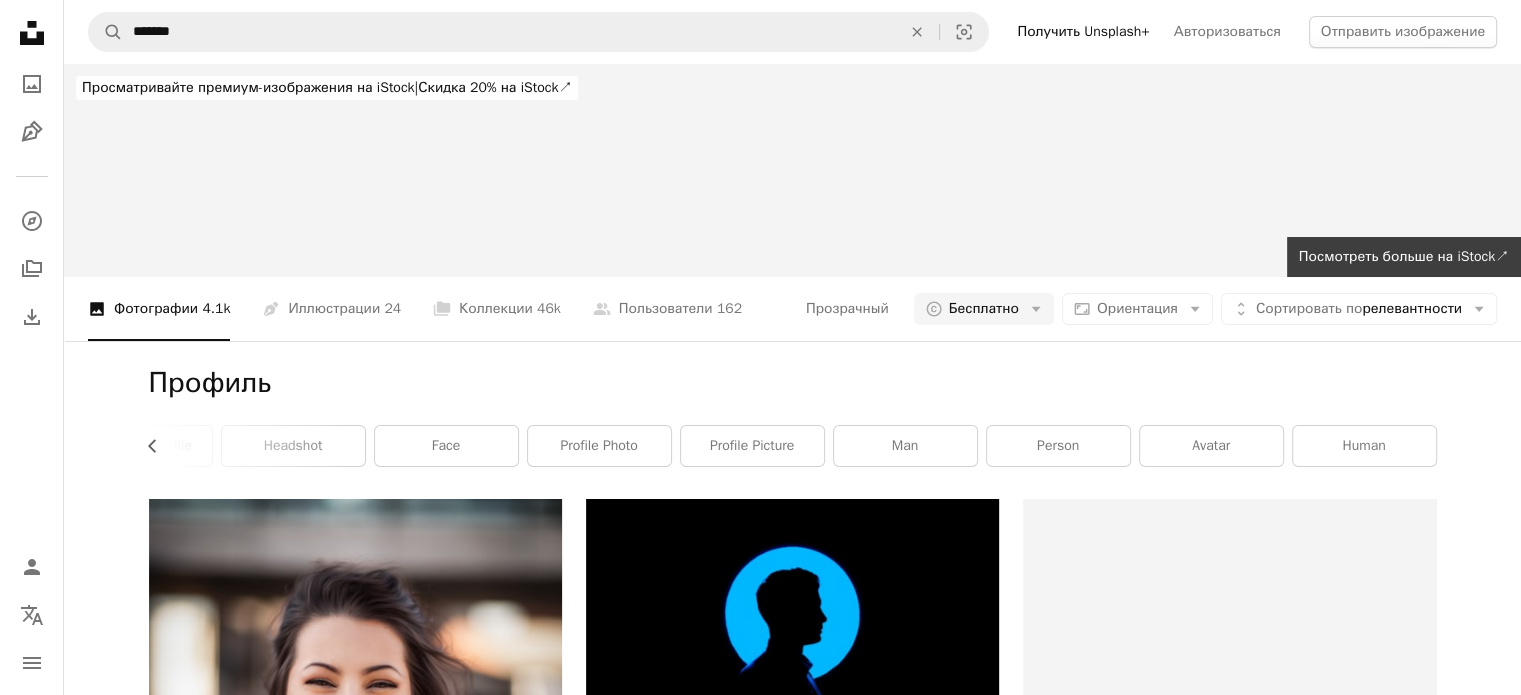 scroll, scrollTop: 0, scrollLeft: 387, axis: horizontal 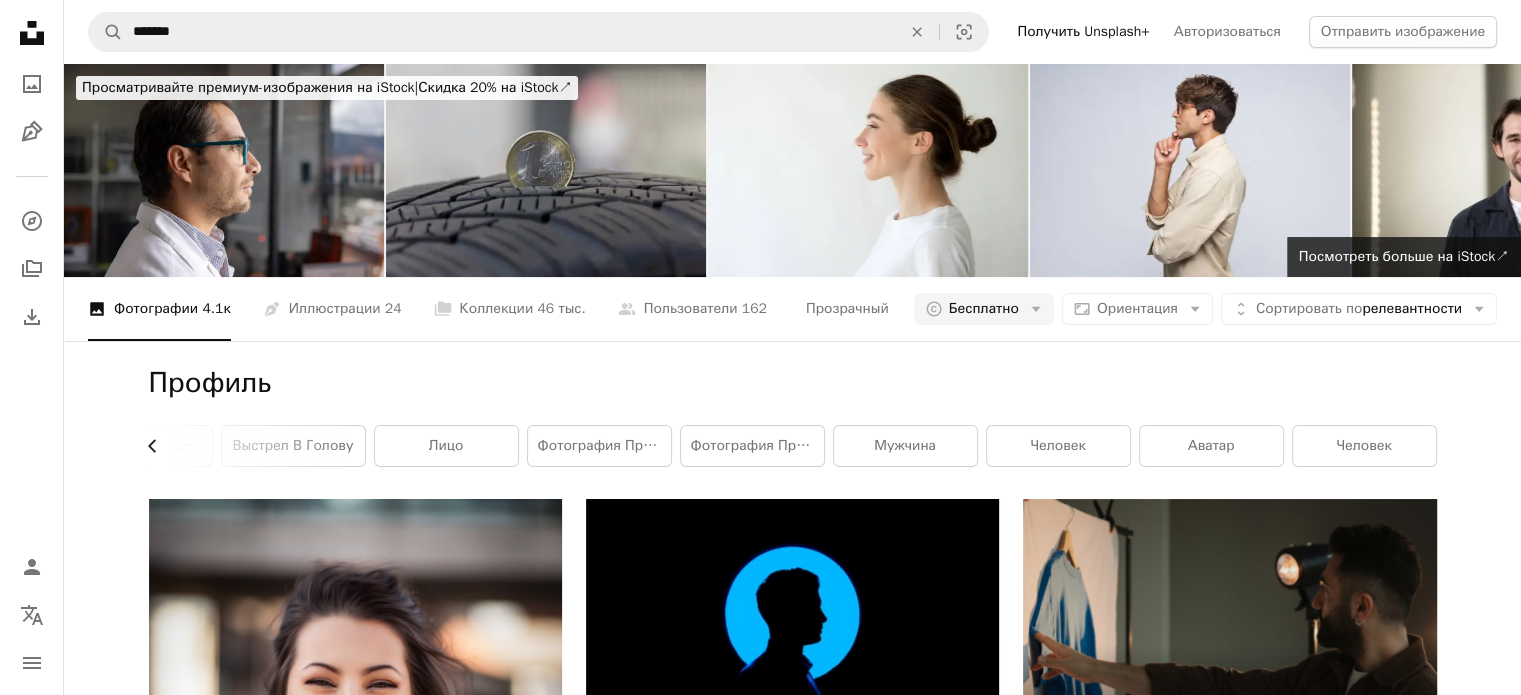 click on "Chevron left" 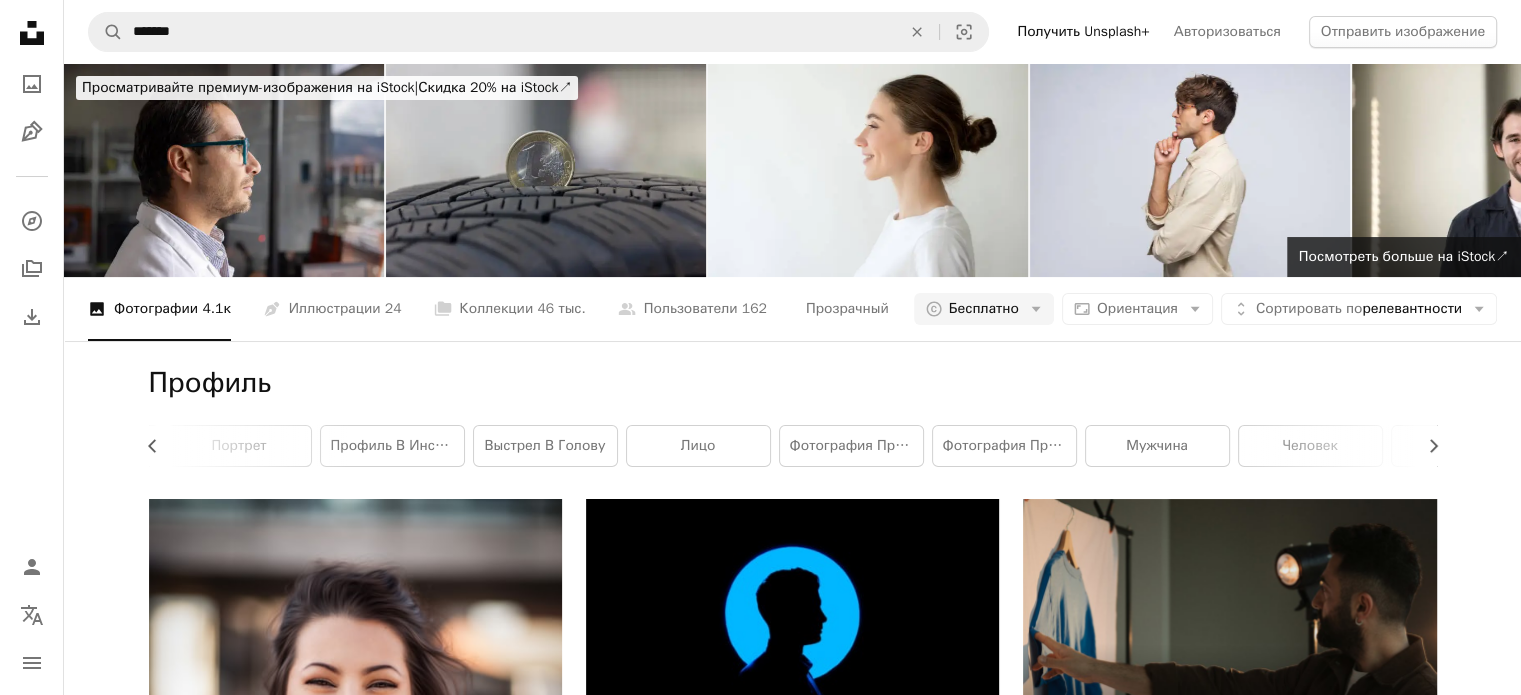 scroll, scrollTop: 0, scrollLeft: 87, axis: horizontal 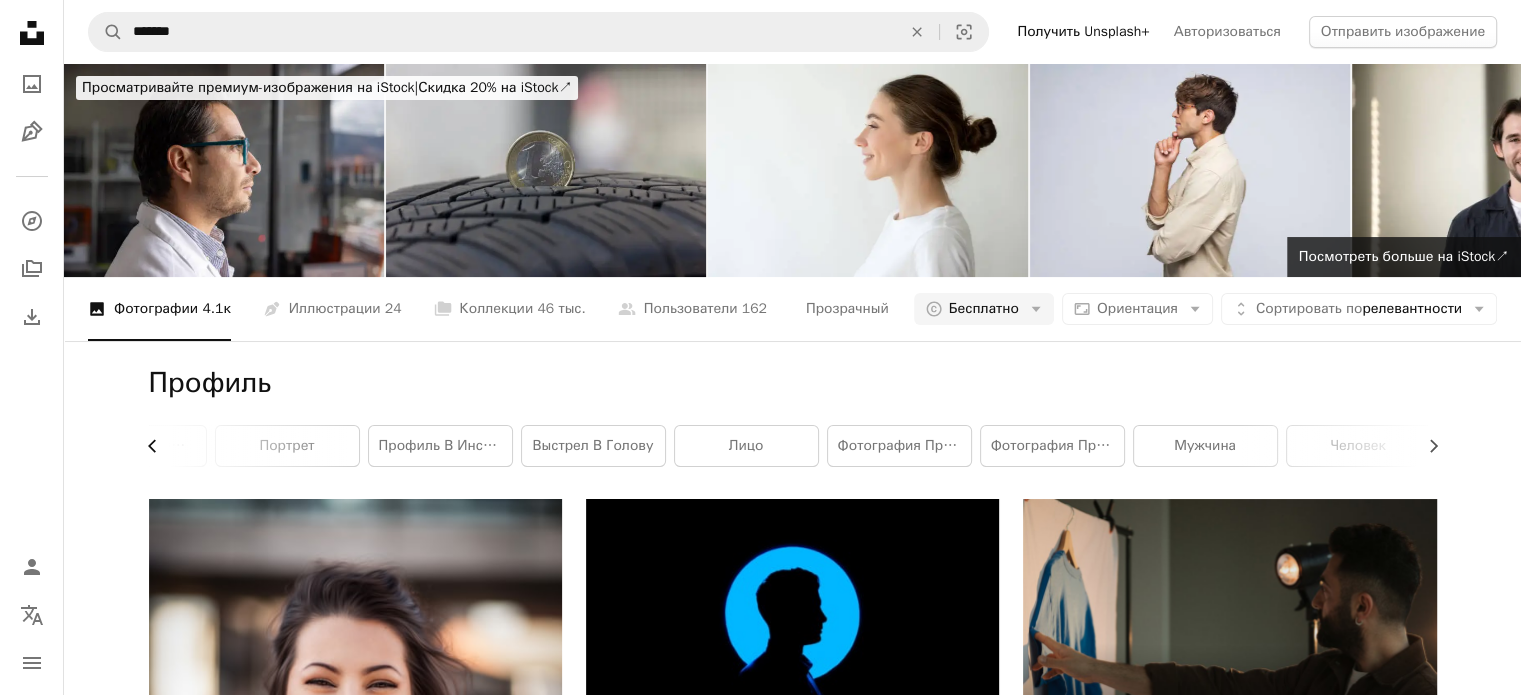 click on "Chevron left" at bounding box center (160, 446) 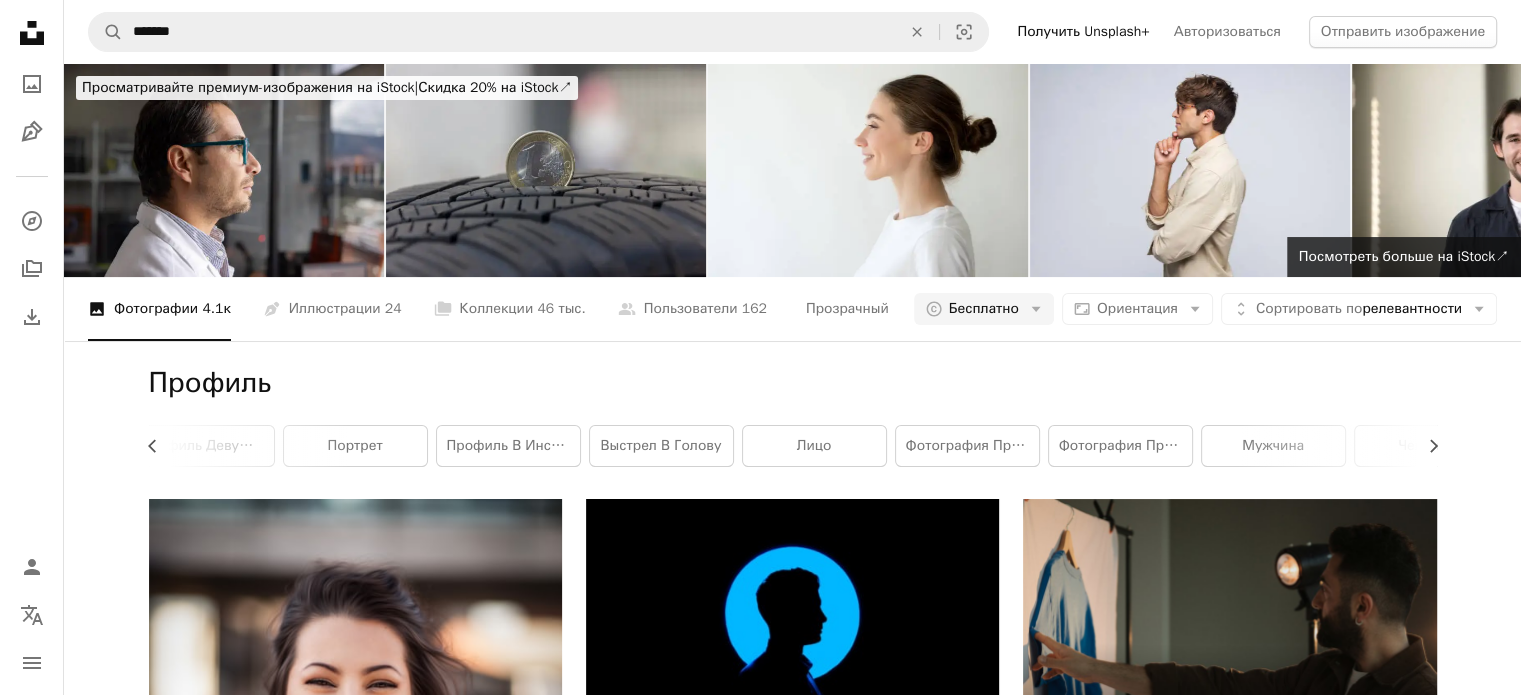 scroll, scrollTop: 0, scrollLeft: 0, axis: both 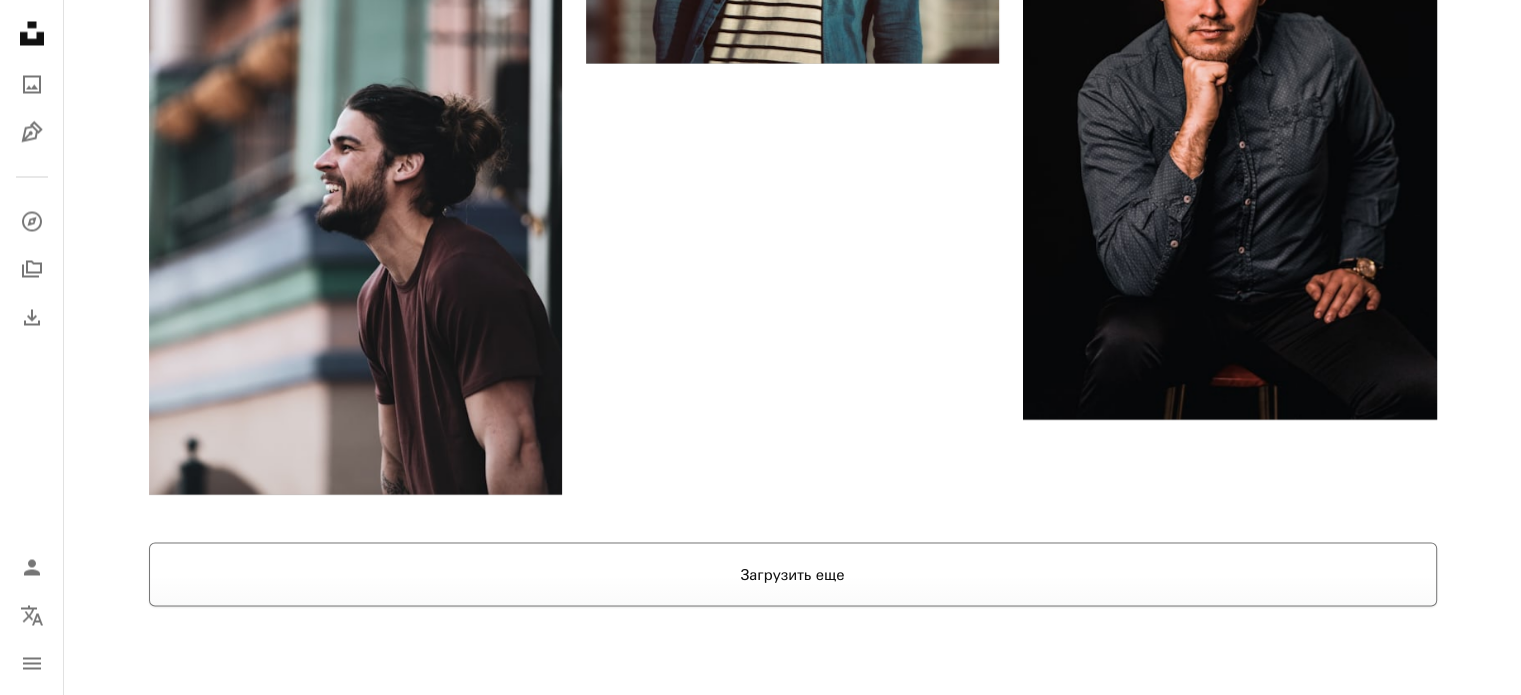 click on "Загрузить еще" at bounding box center (793, 574) 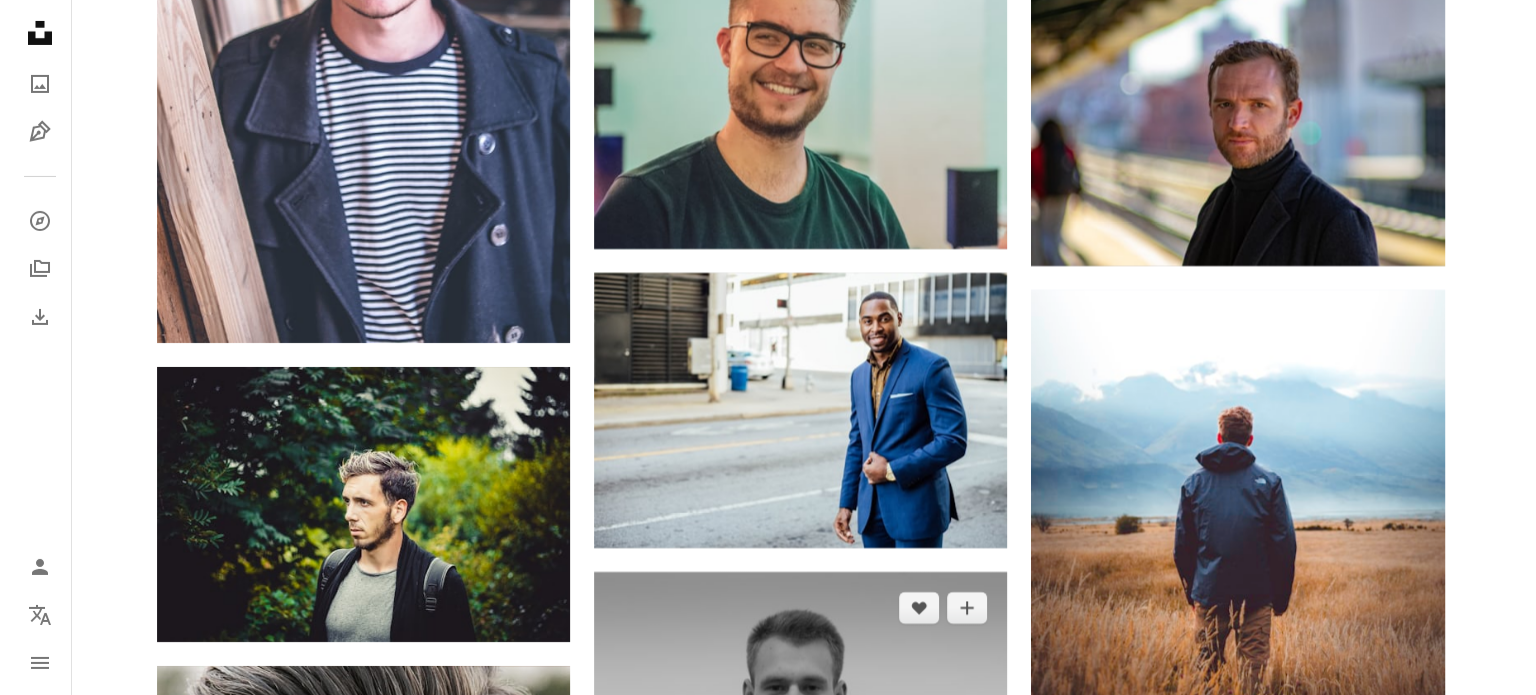 scroll, scrollTop: 7300, scrollLeft: 0, axis: vertical 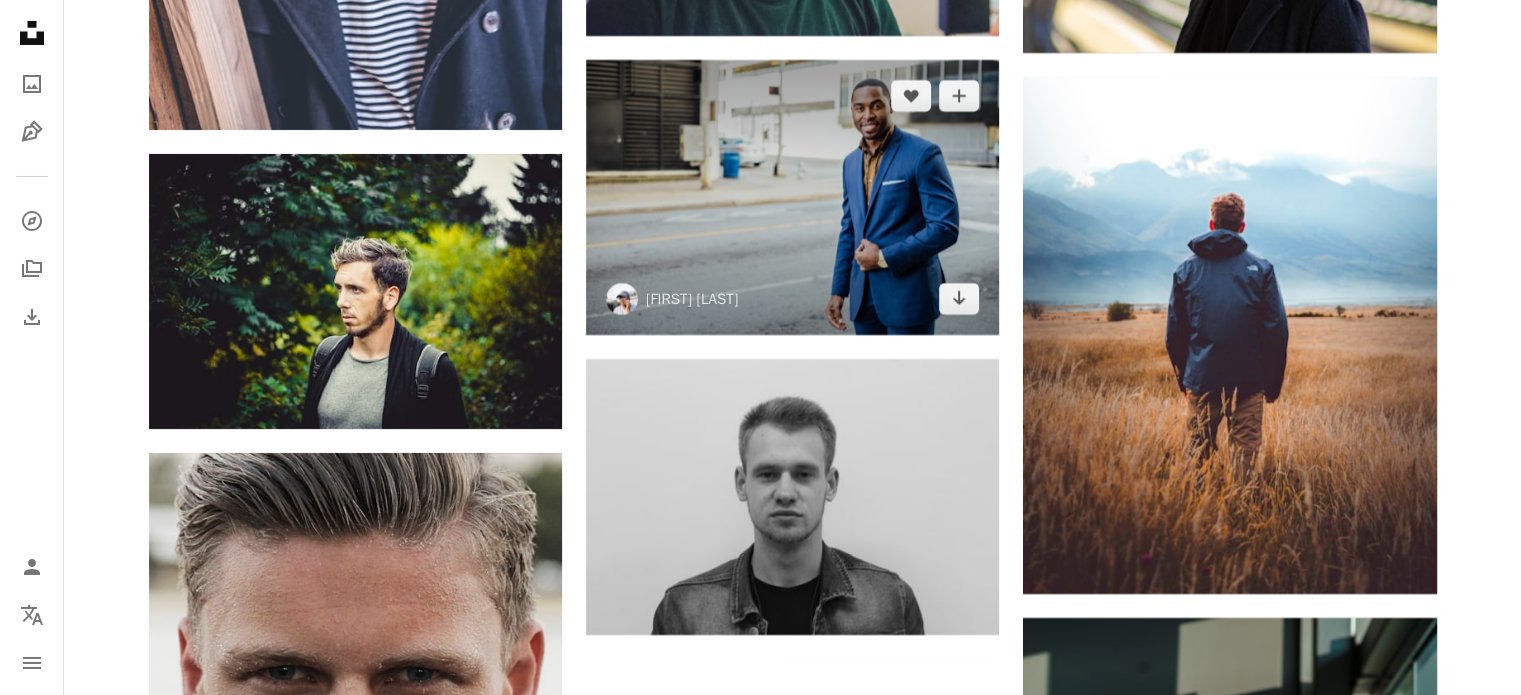 click at bounding box center (792, 197) 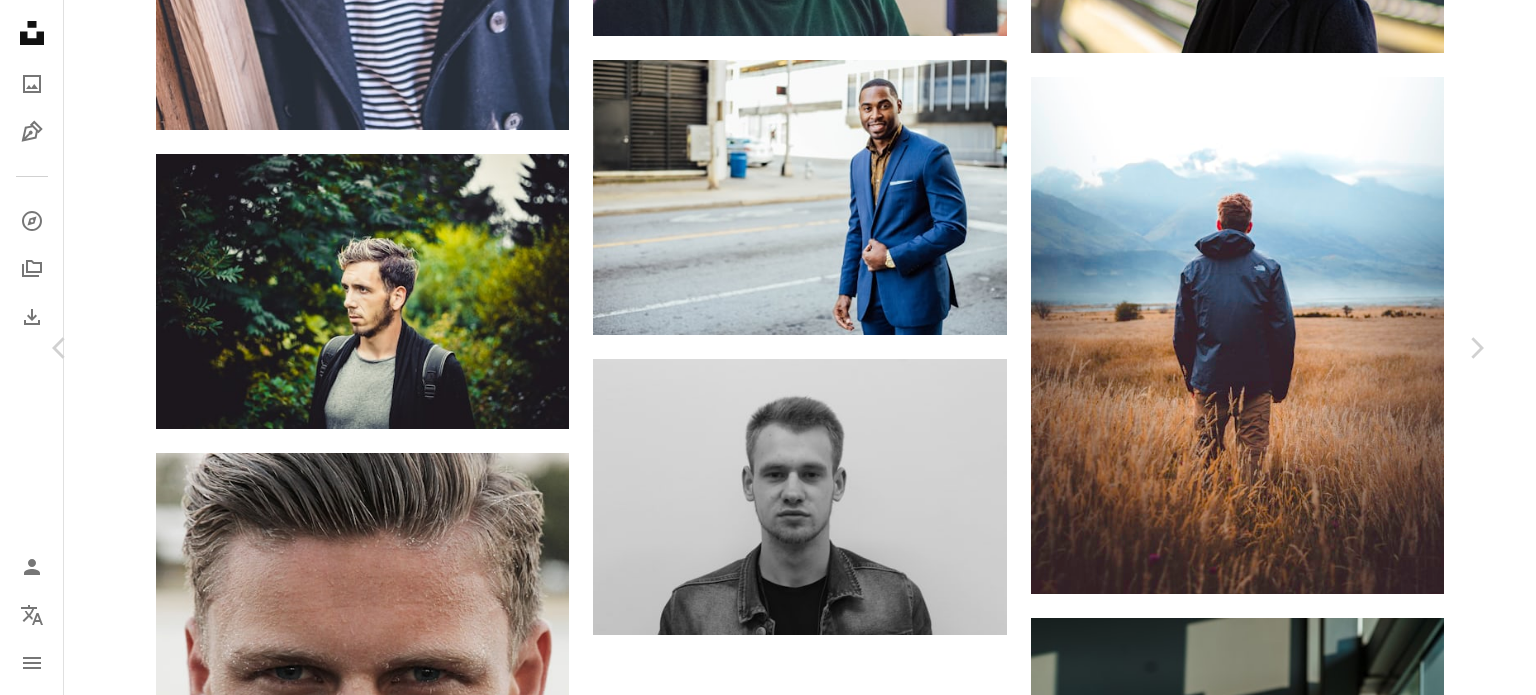 scroll, scrollTop: 584, scrollLeft: 0, axis: vertical 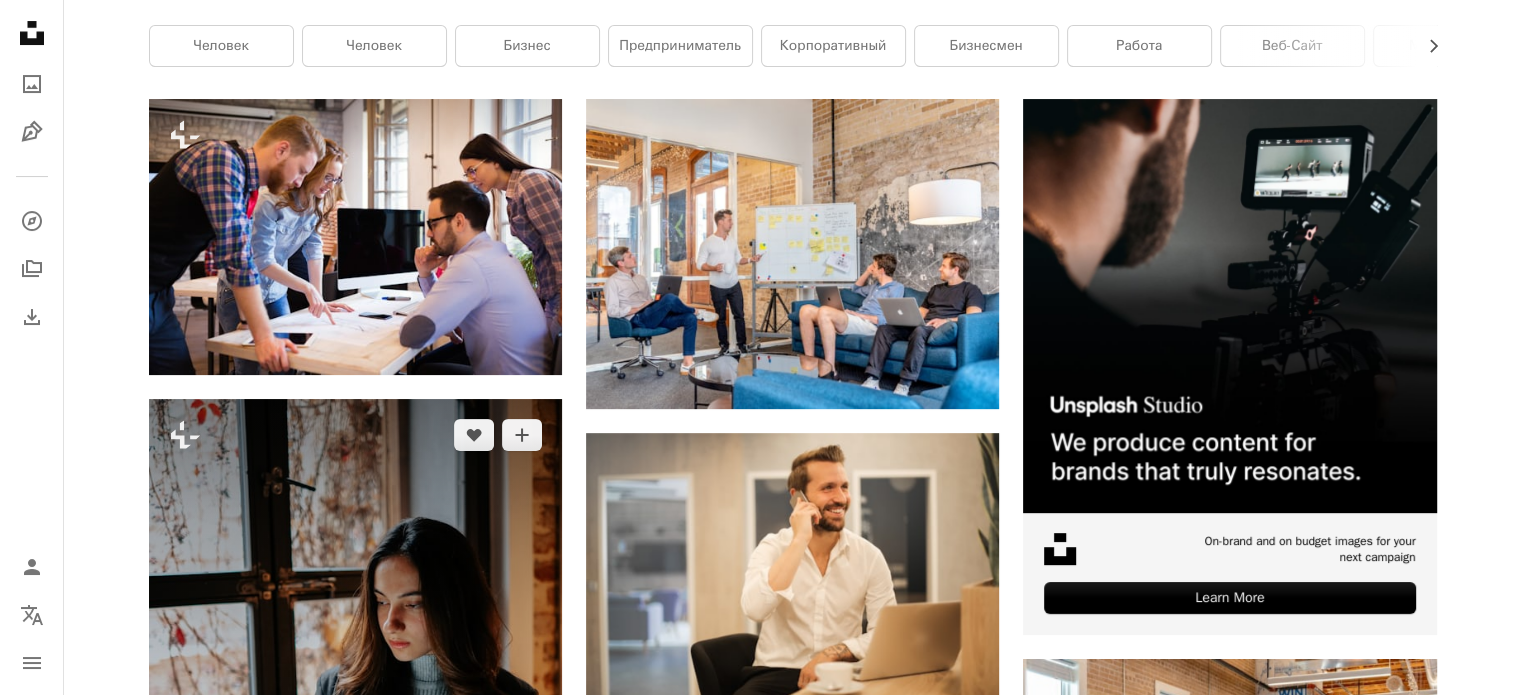 click at bounding box center (355, 709) 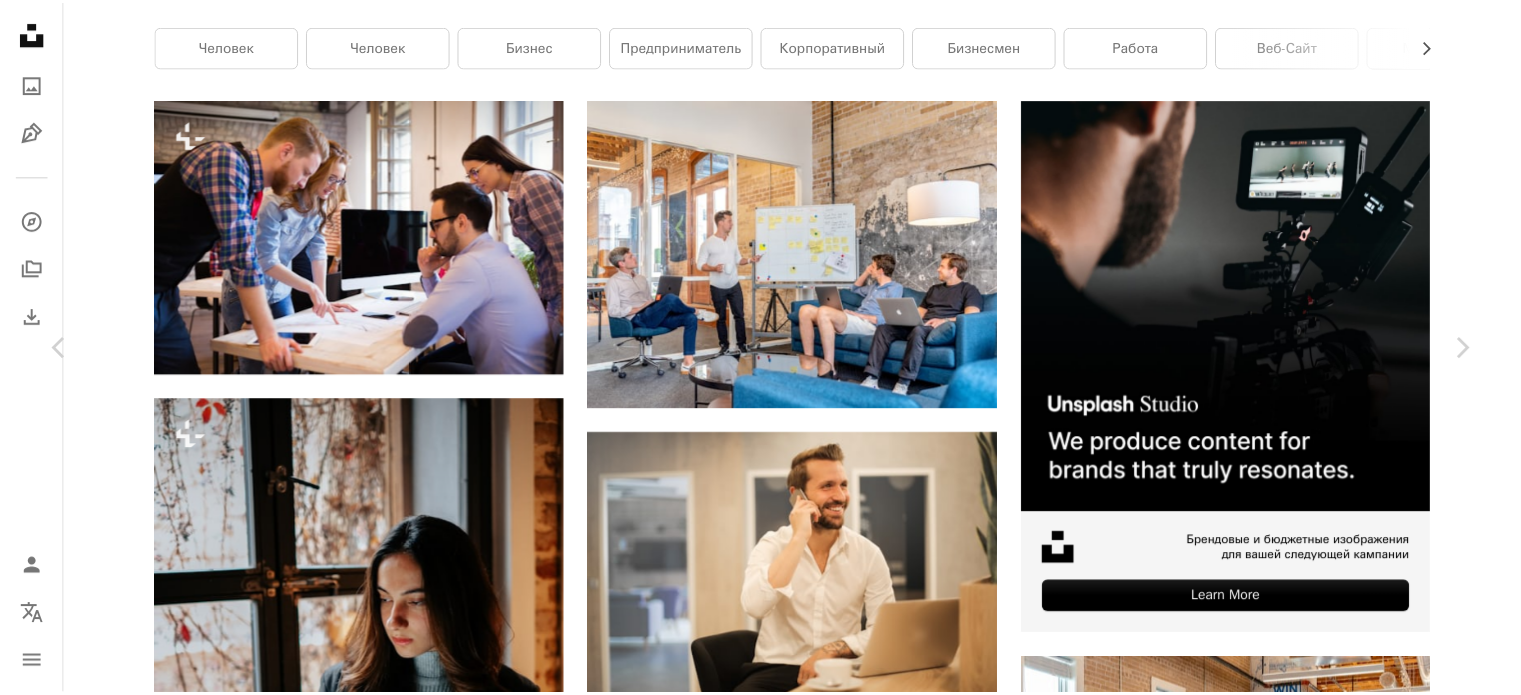 scroll, scrollTop: 1500, scrollLeft: 0, axis: vertical 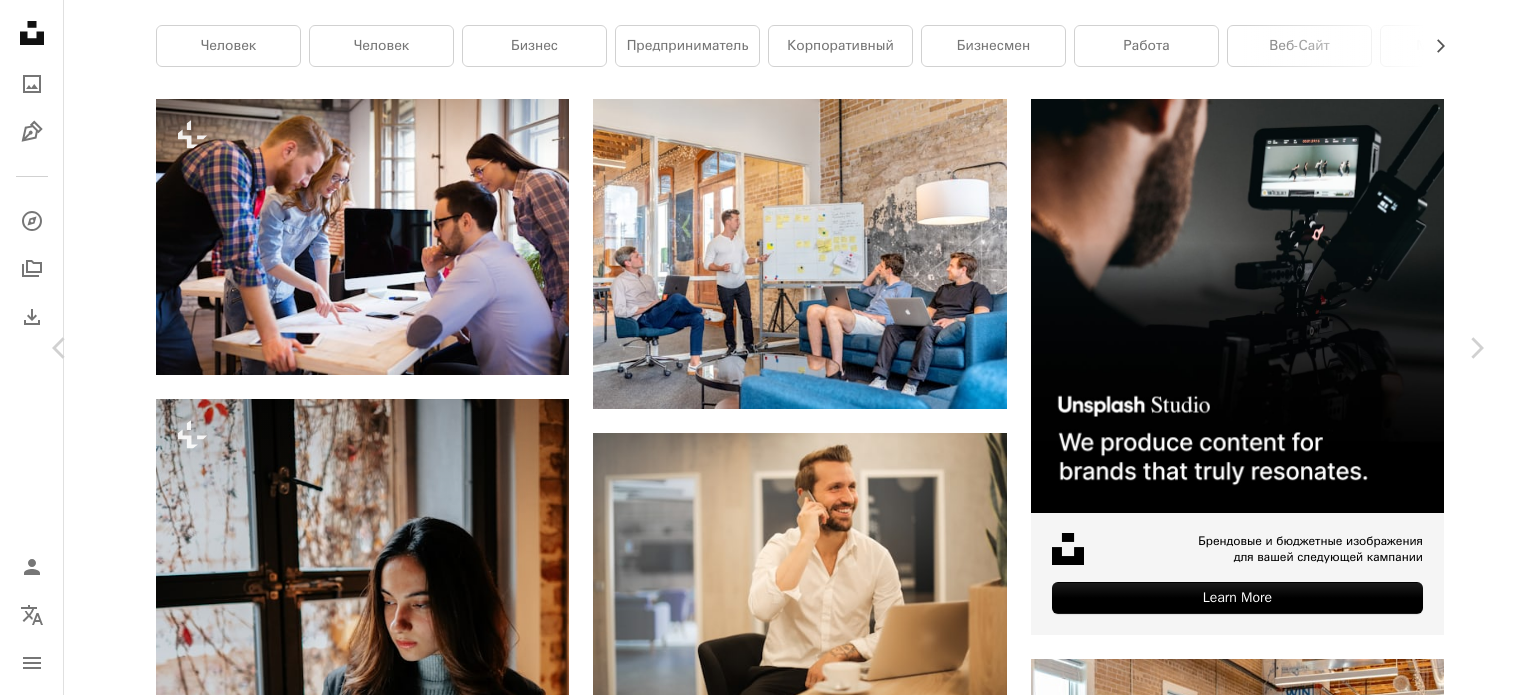 click on "An X shape Chevron left Chevron right An X shape Закрывать Скажите спасибо! Оставьте отзыв о  [FIRST] [LAST]  в социальных сетях или скопируйте текст ниже, чтобы указать автора. A URL sharing icon (chains) Facebook icon X (formerly Twitter) icon Pinterest icon An envelope Фото  [FIRST] [LAST]  на  Unsplash
Copy content [FIRST] [LAST] Доступно для аренды A checkmark inside of a circle A heart A plus sign Скачать бесплатно Chevron down Zoom in Просмотры 76,075 Загрузки 626 A forward-right arrow Делиться Info icon Информация More Actions Calendar outlined Опубликовано [DATE] Camera Canon, EOS 6D Mark II Safety Бесплатное использование по  лицензии Unsplash абстрактный фон абстрактные обои" at bounding box center (768, 4253) 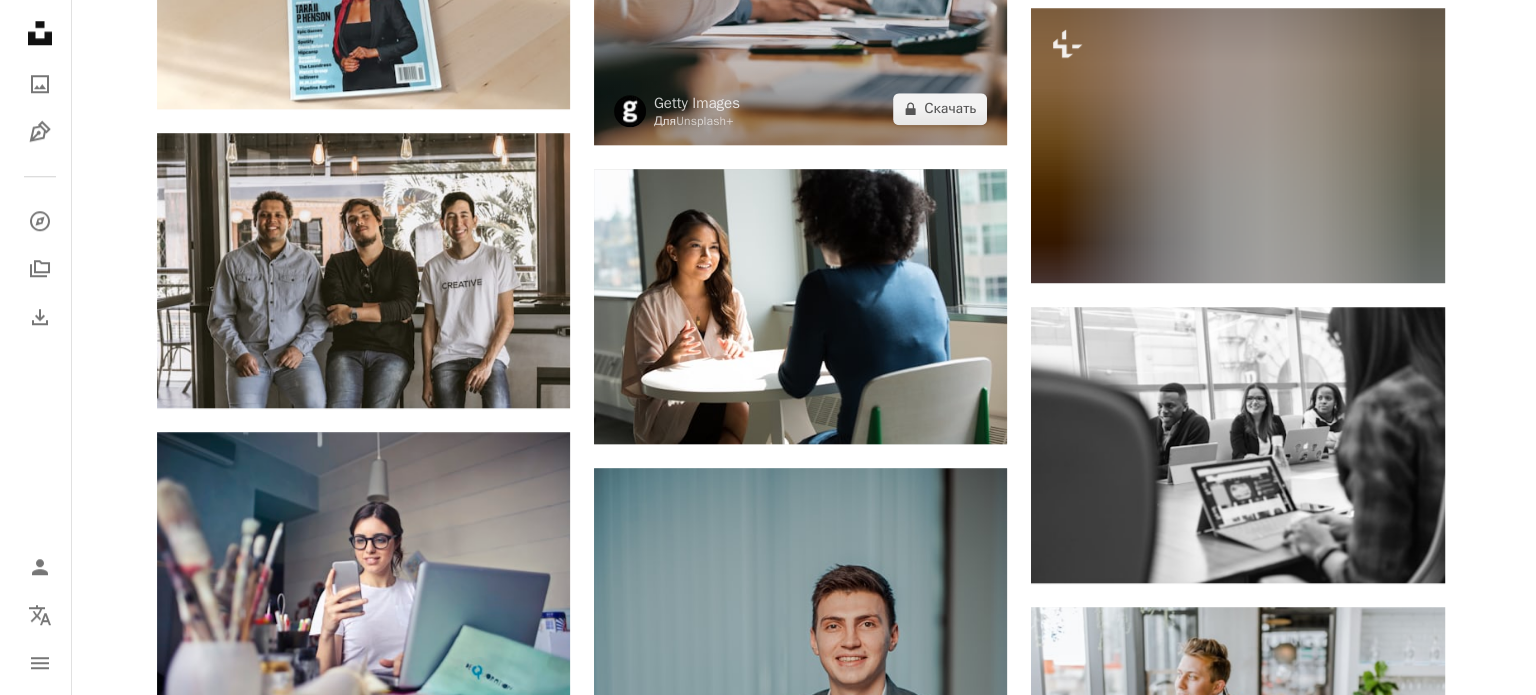 scroll, scrollTop: 2200, scrollLeft: 0, axis: vertical 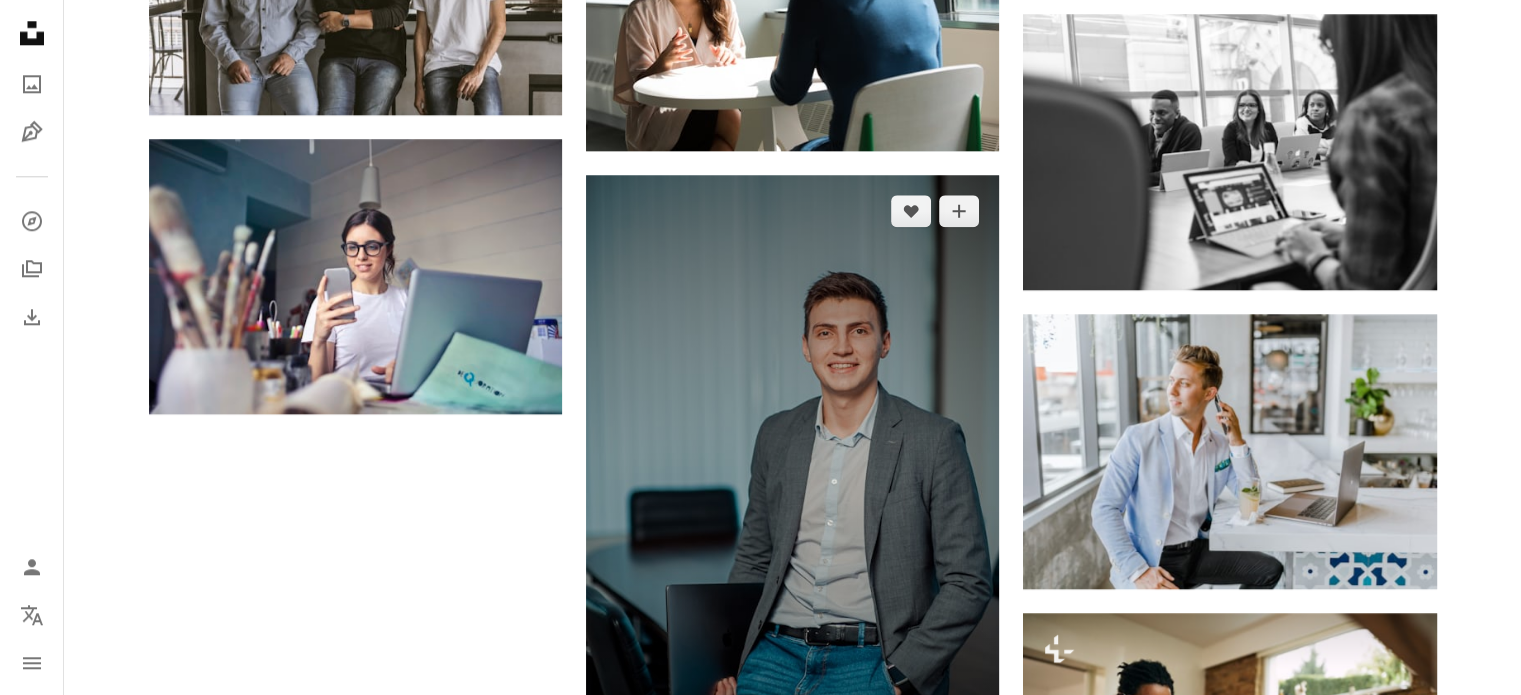 click at bounding box center [792, 485] 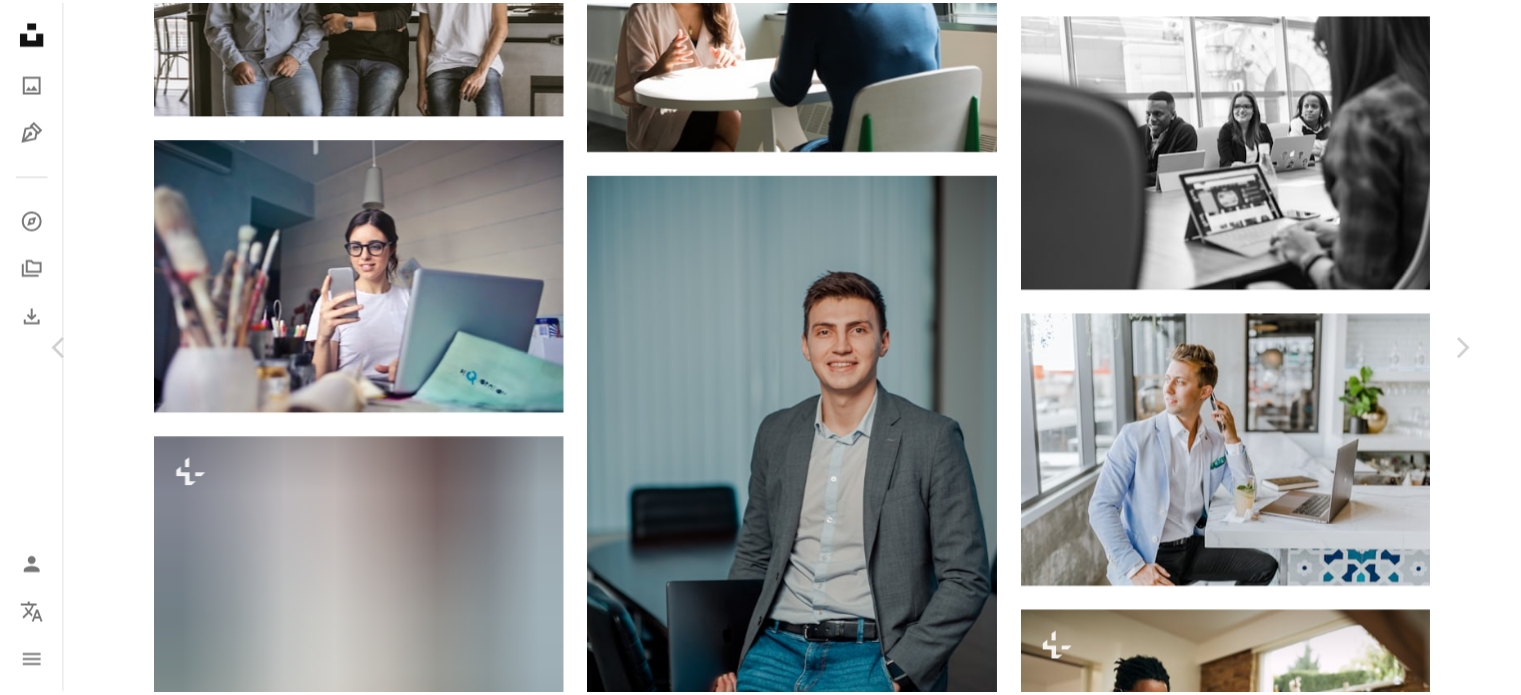 scroll, scrollTop: 5800, scrollLeft: 0, axis: vertical 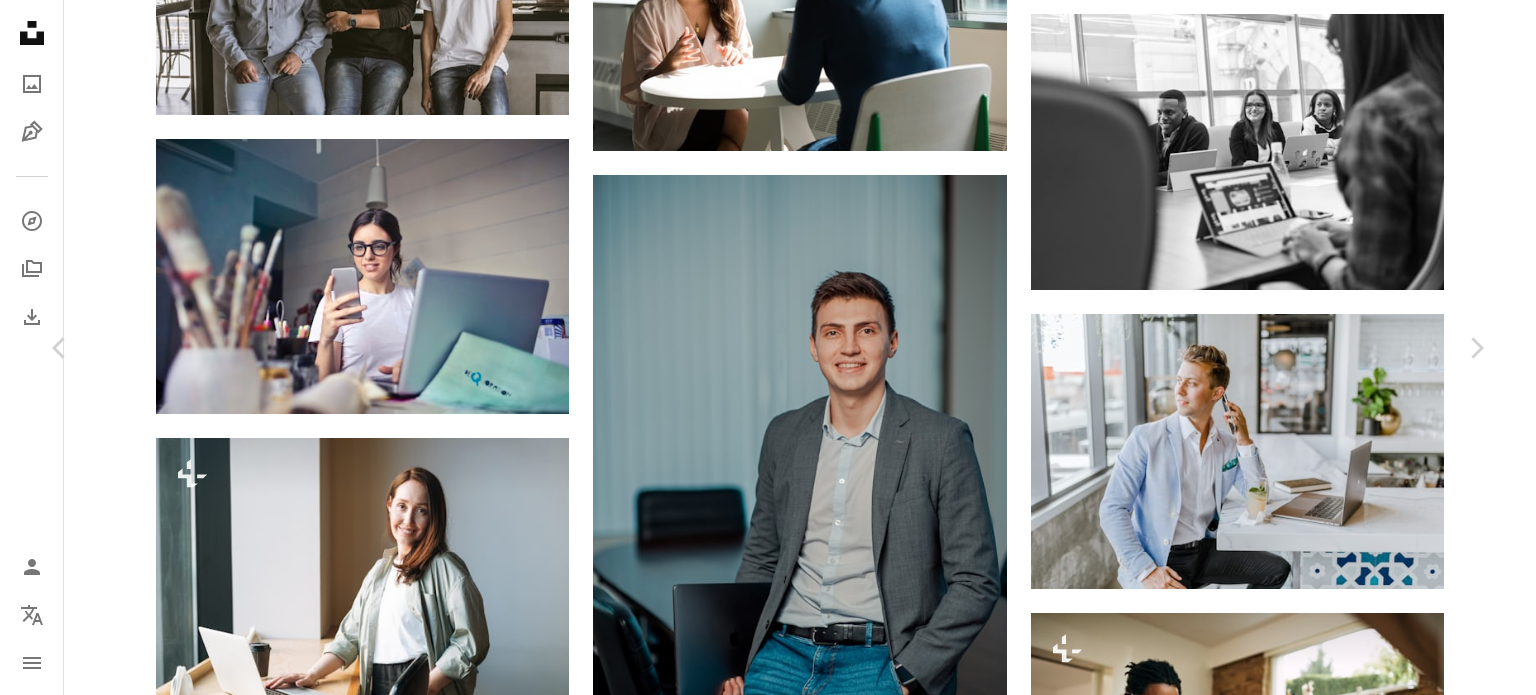 click on "[FIRST] [LAST] [HANDLE] | [HANDLE]" at bounding box center [768, 5312] 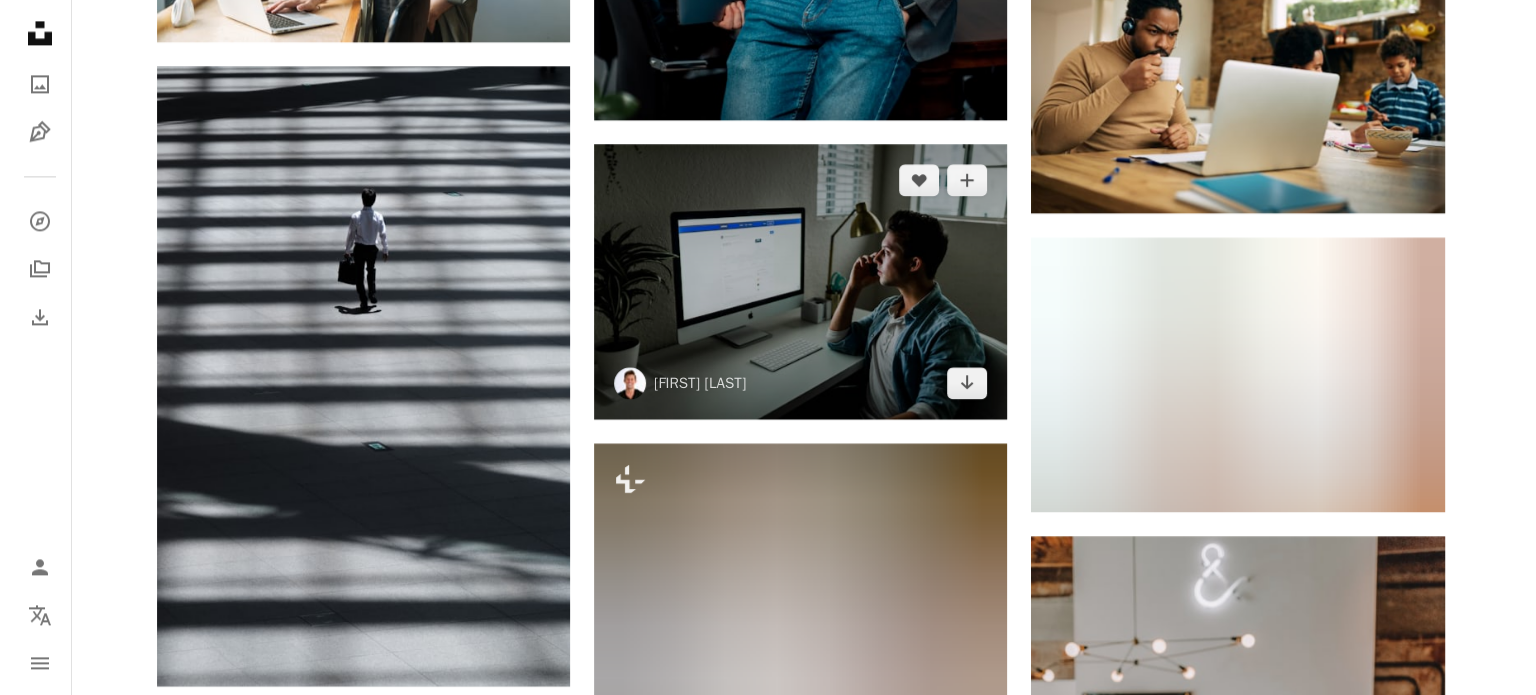 scroll, scrollTop: 2500, scrollLeft: 0, axis: vertical 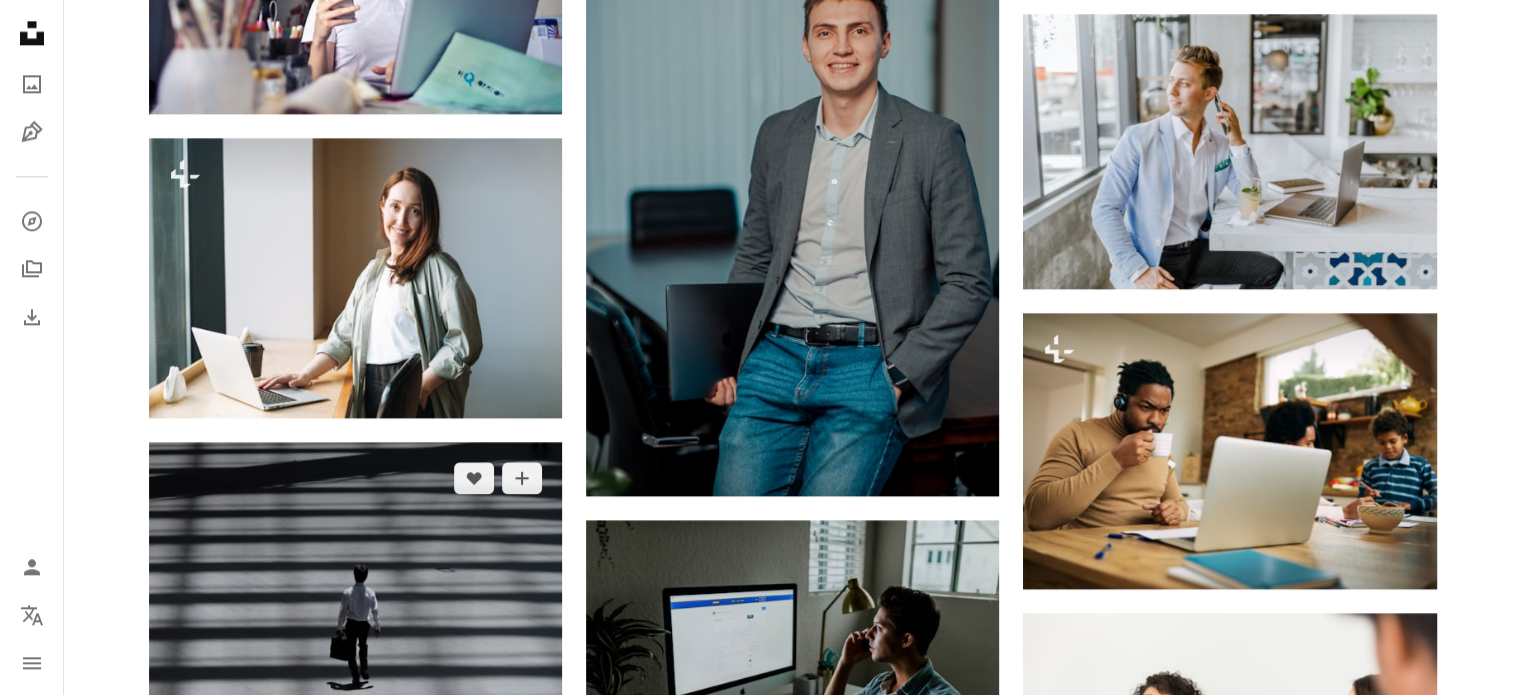 click at bounding box center (355, 752) 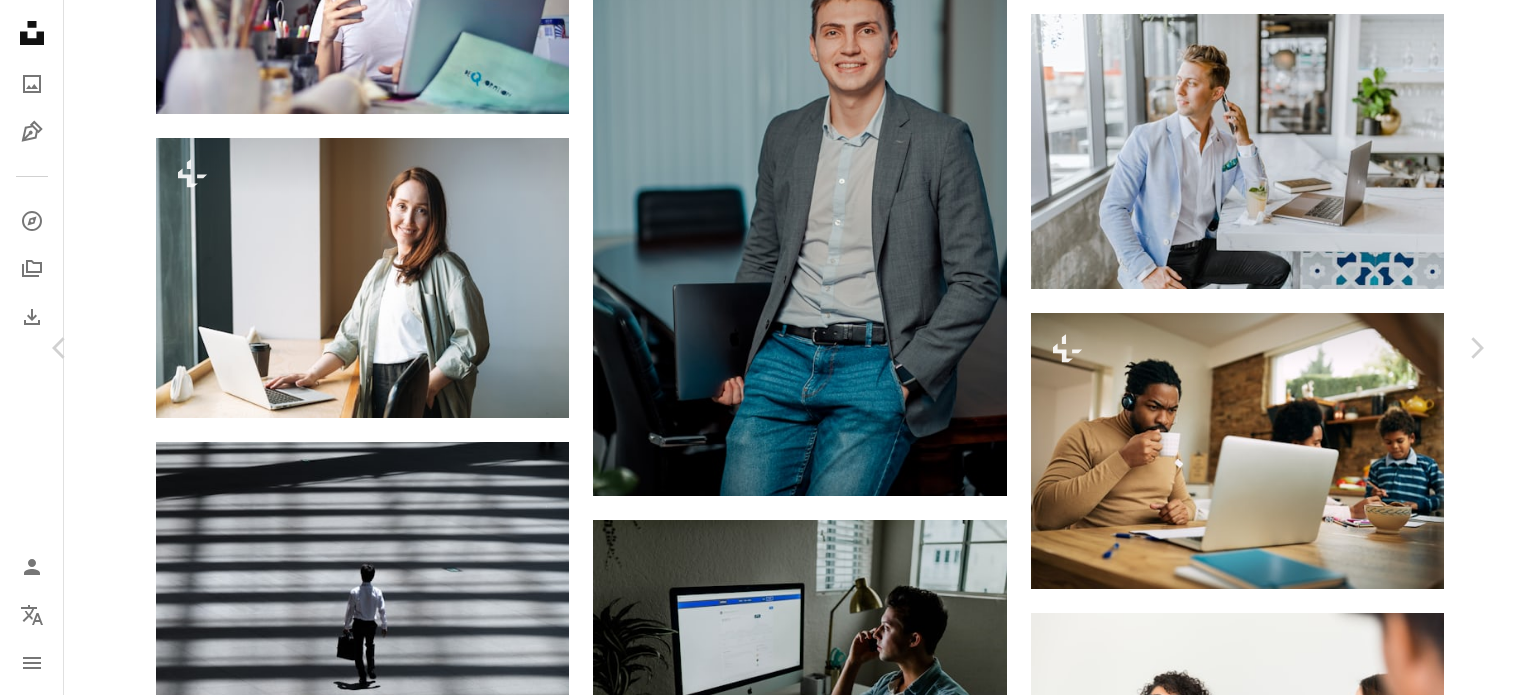 scroll, scrollTop: 2409, scrollLeft: 0, axis: vertical 